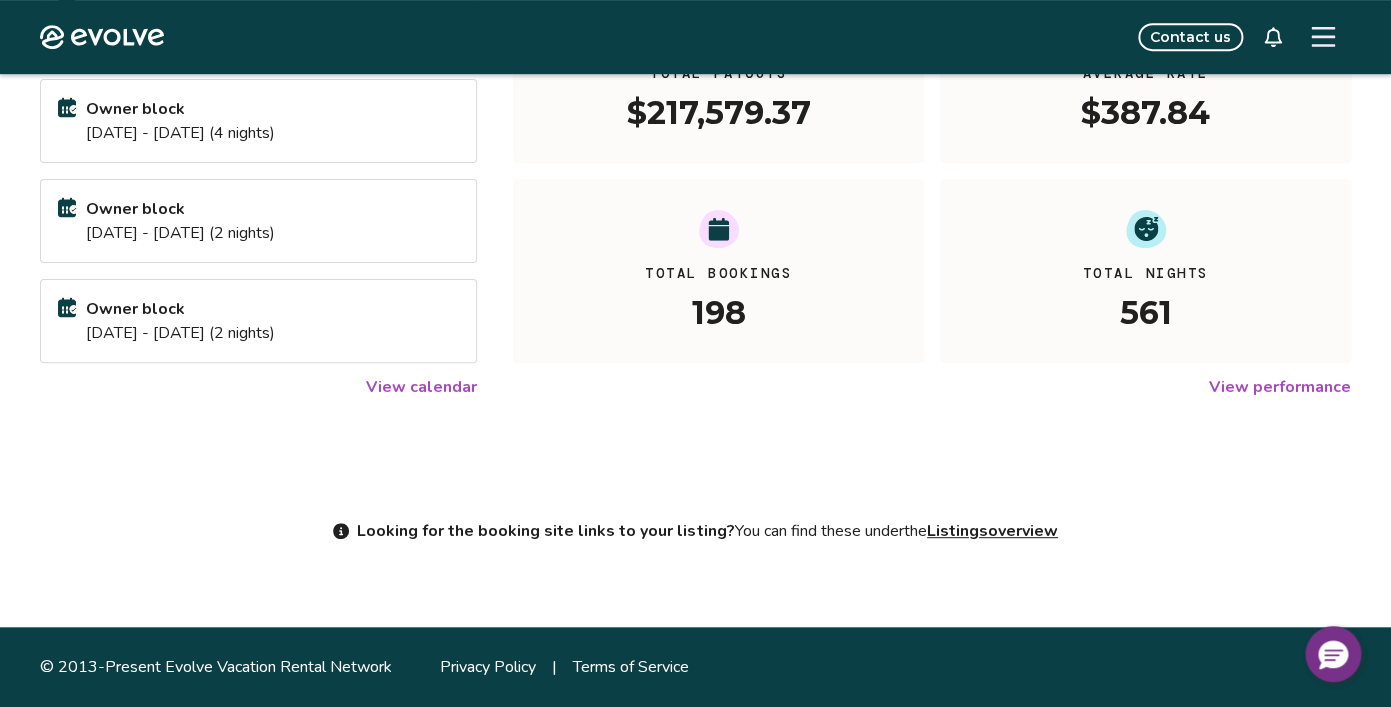 scroll, scrollTop: 0, scrollLeft: 0, axis: both 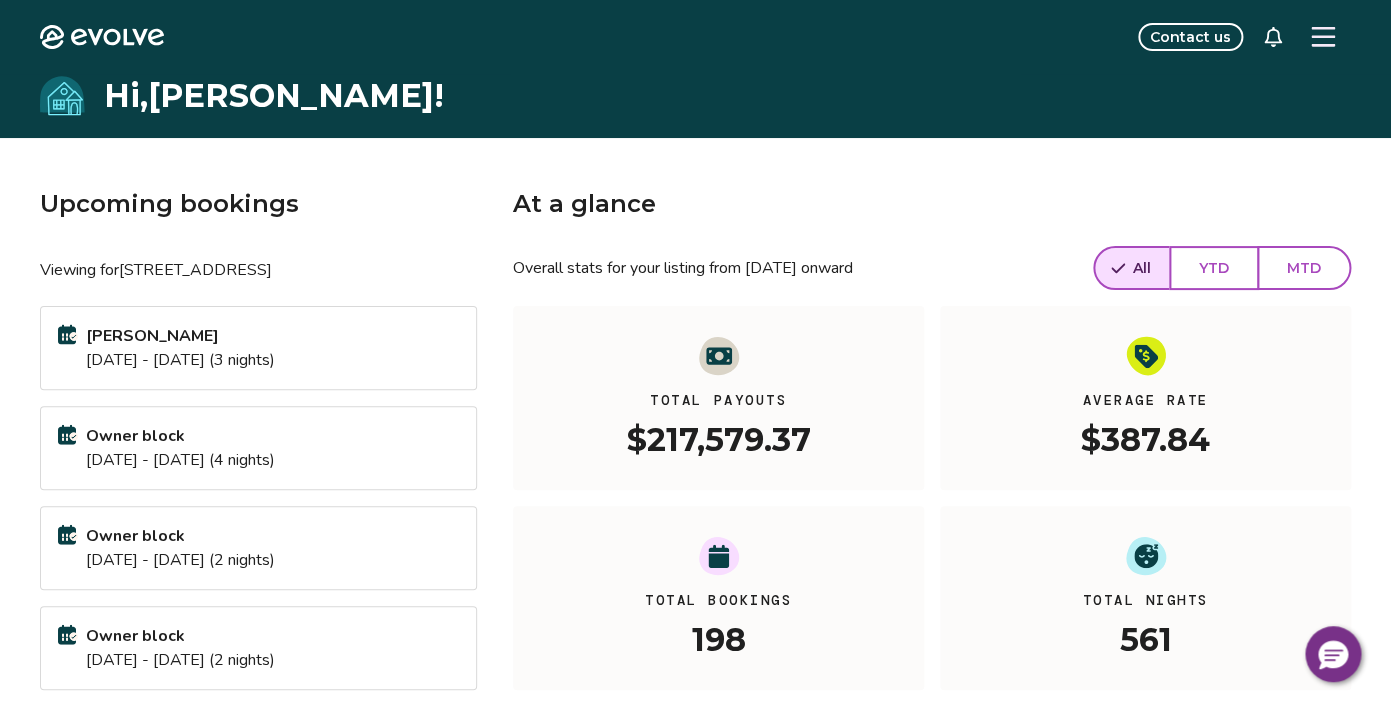 click 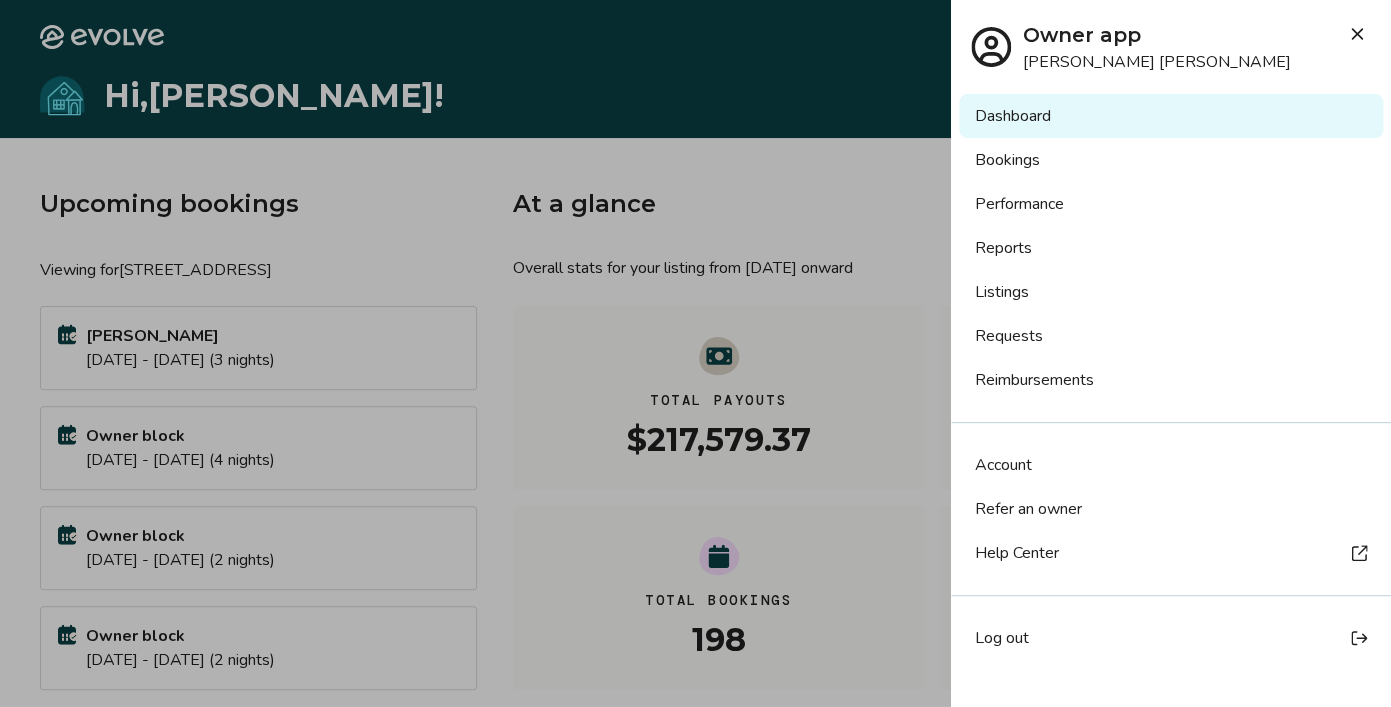 click on "Reports" at bounding box center [1171, 248] 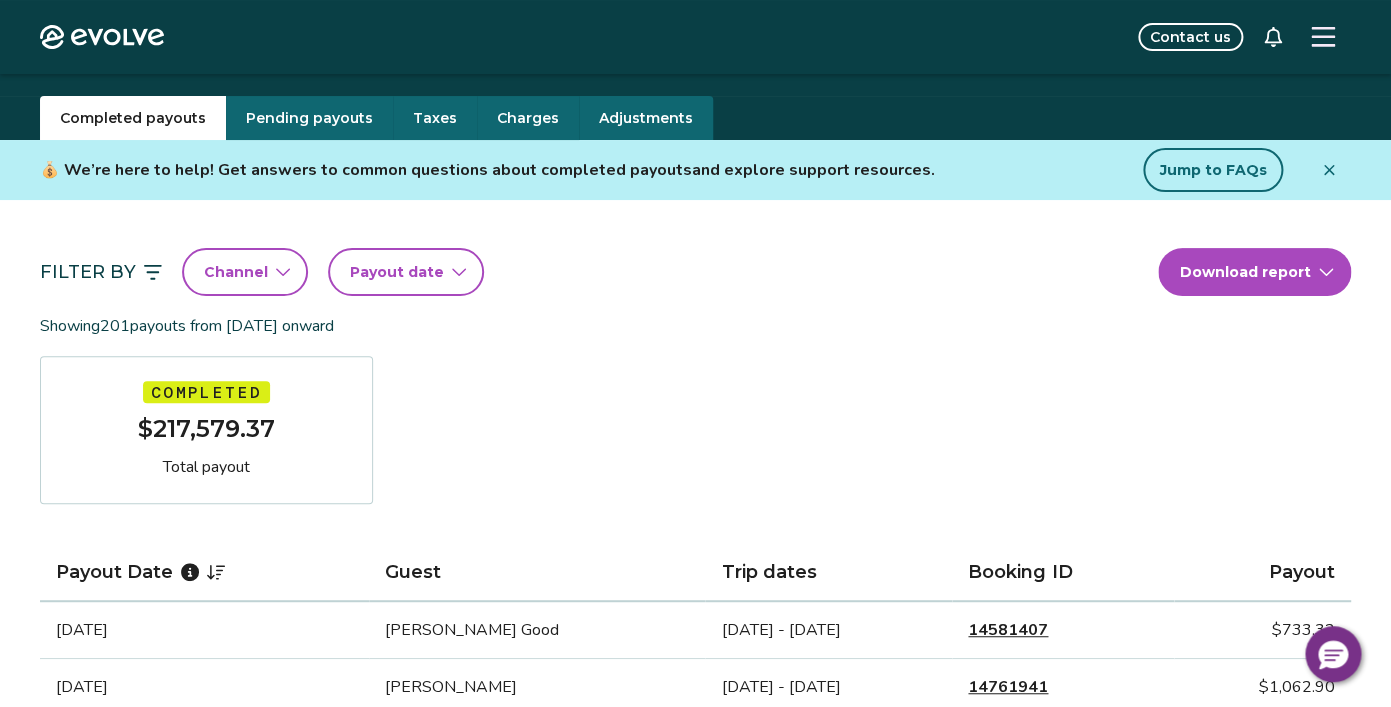 scroll, scrollTop: 0, scrollLeft: 0, axis: both 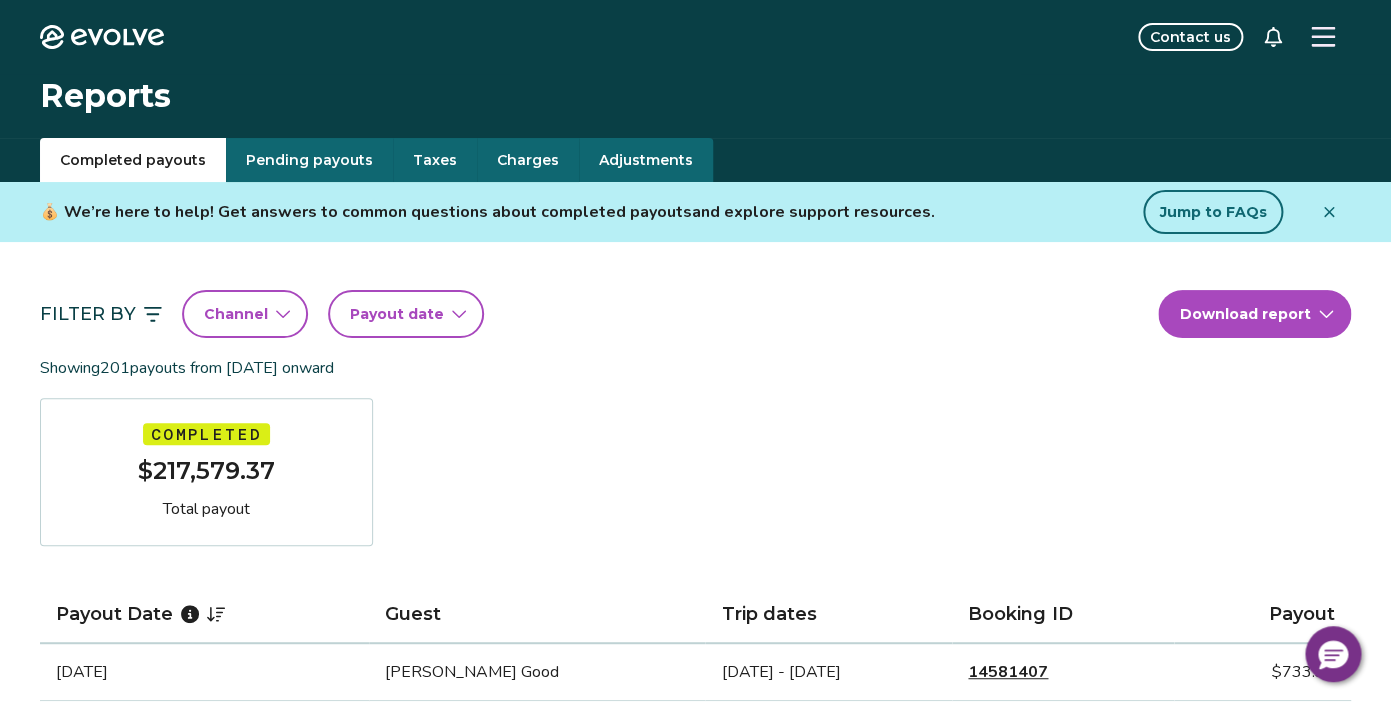 click on "Channel" at bounding box center [236, 314] 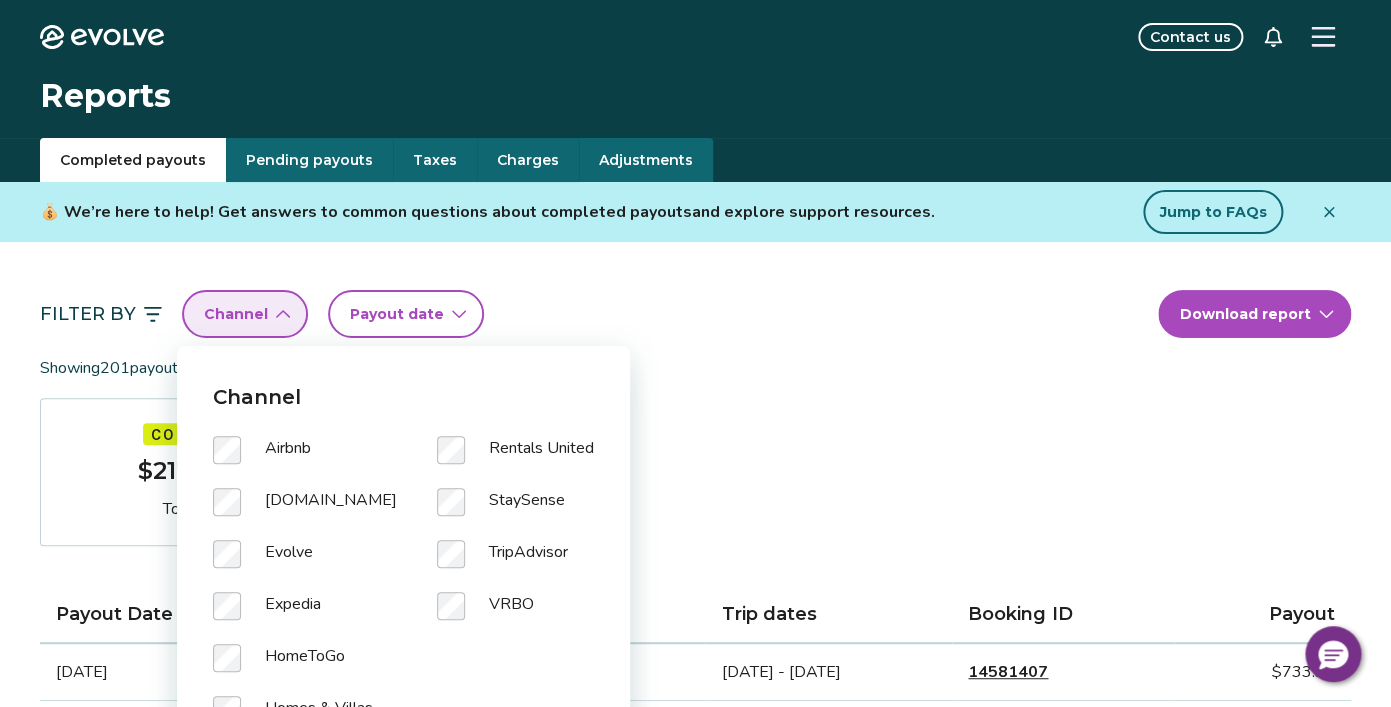 click on "Payout date" at bounding box center [397, 314] 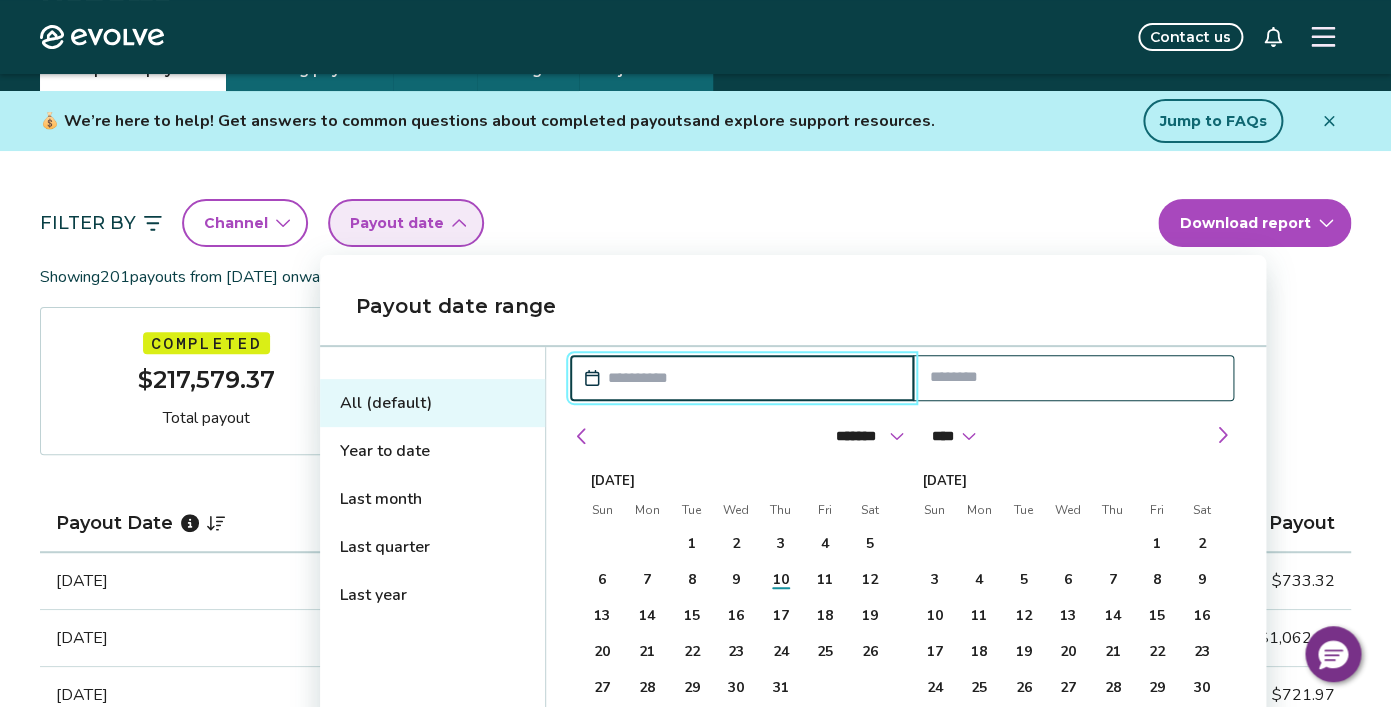 scroll, scrollTop: 92, scrollLeft: 0, axis: vertical 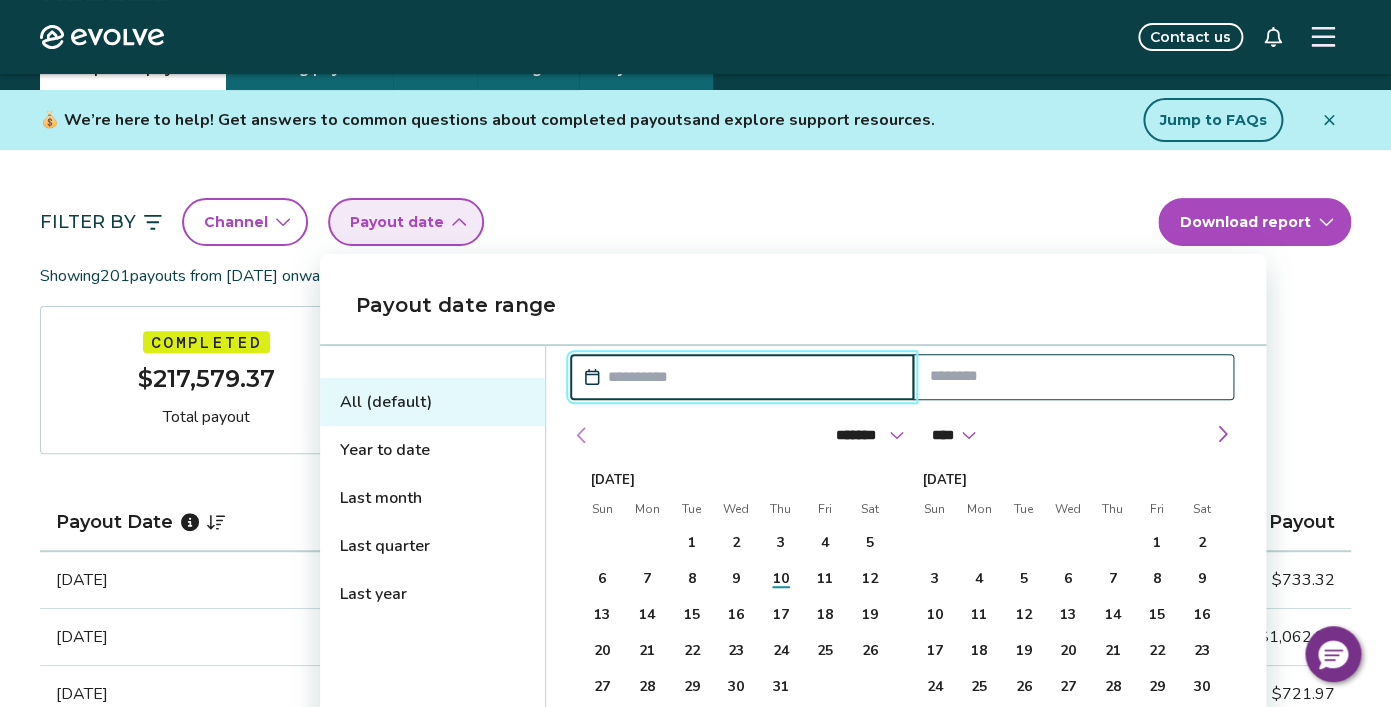 click at bounding box center [582, 435] 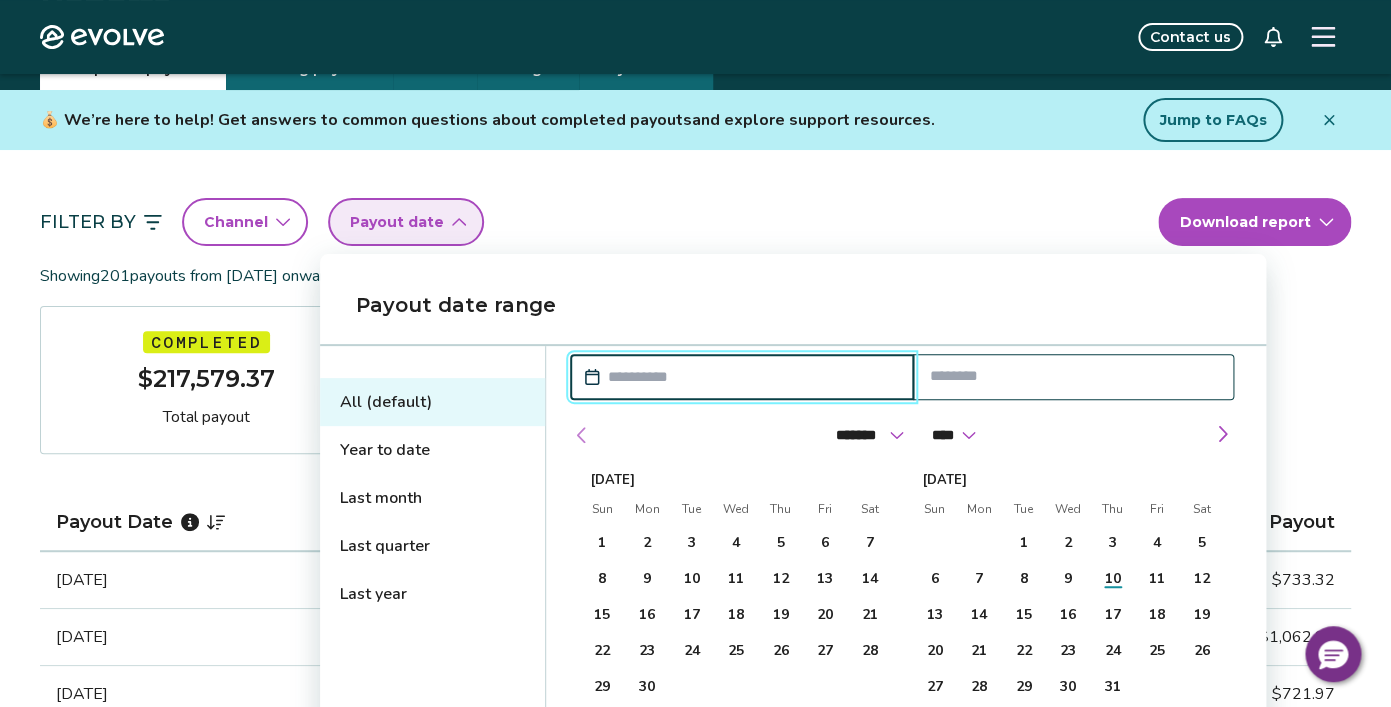 click at bounding box center [582, 435] 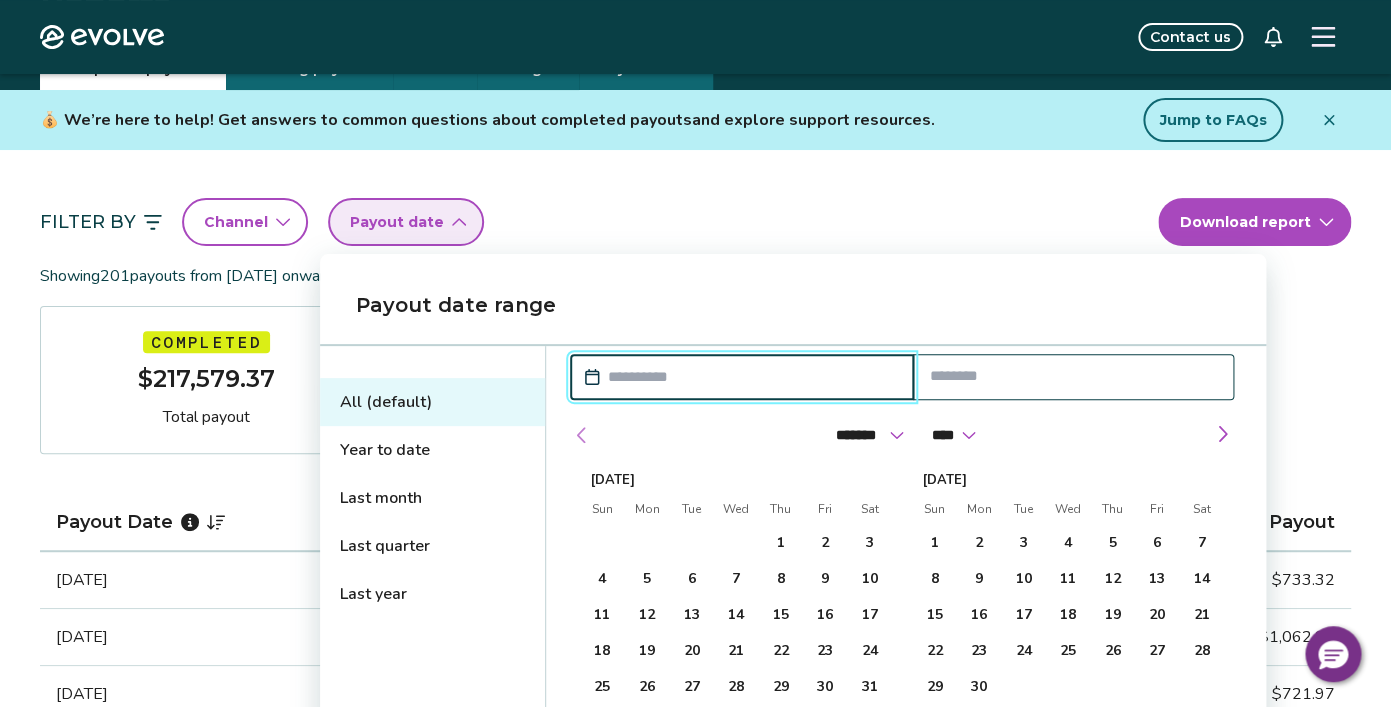 click at bounding box center (582, 435) 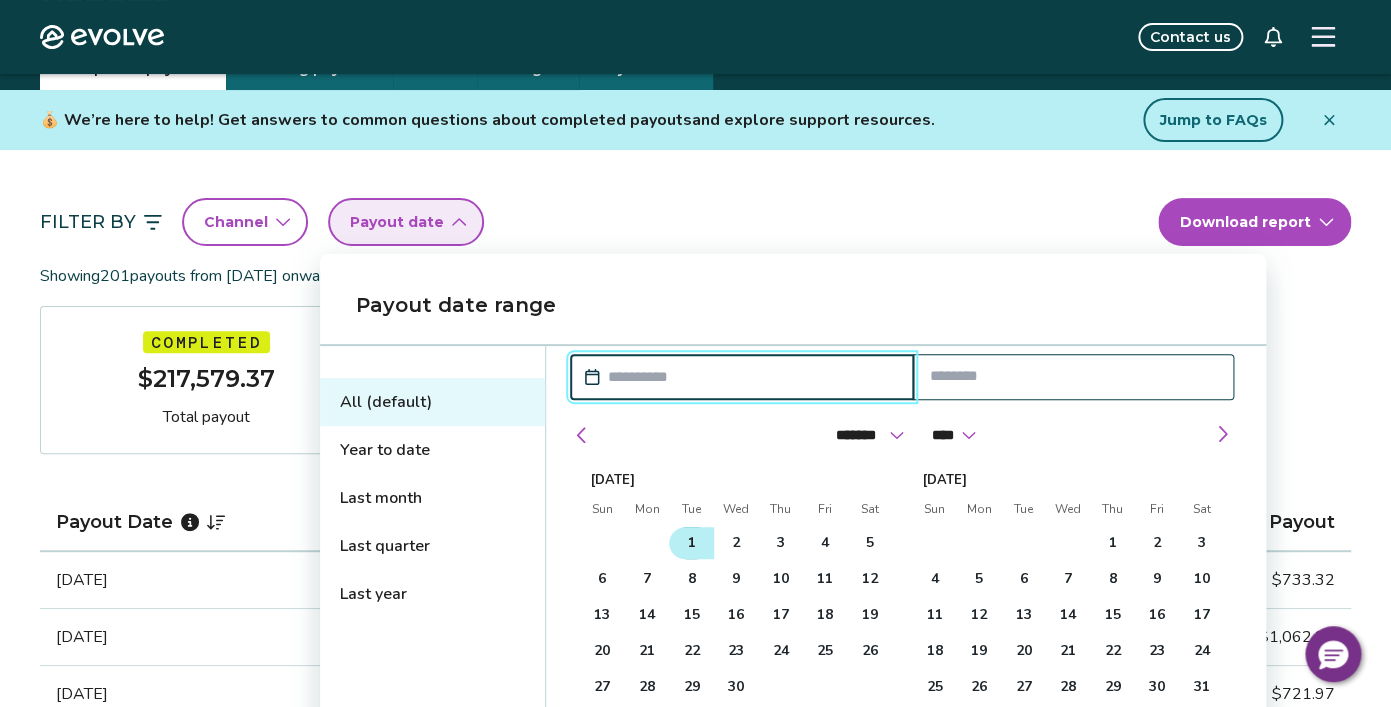 click on "1" at bounding box center [691, 543] 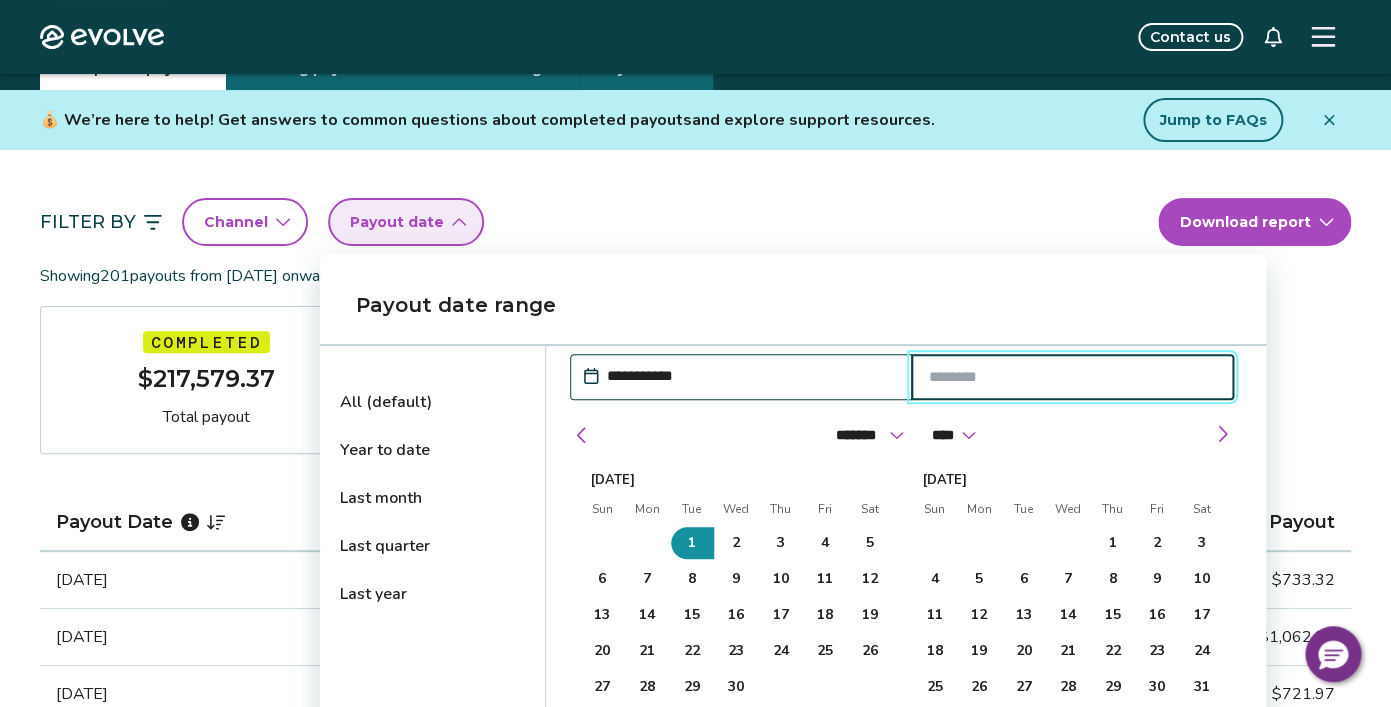 click at bounding box center [1073, 377] 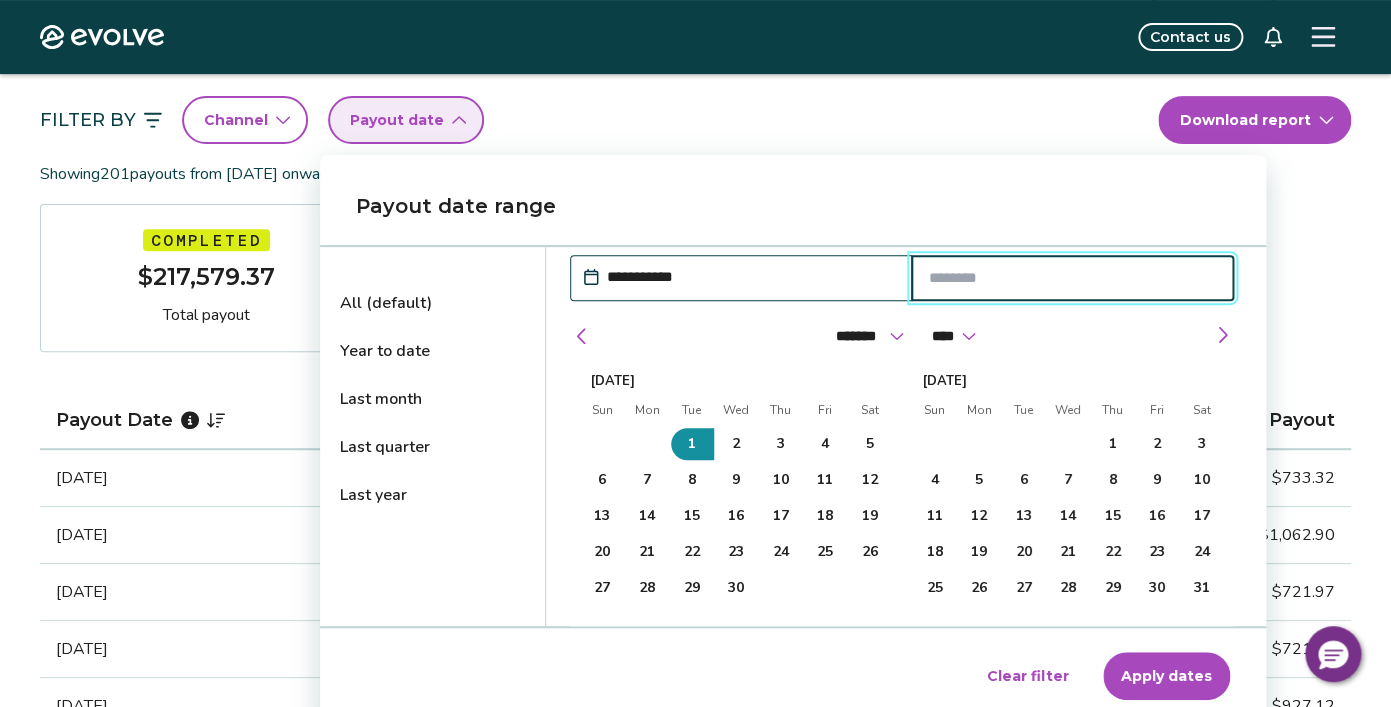 scroll, scrollTop: 189, scrollLeft: 0, axis: vertical 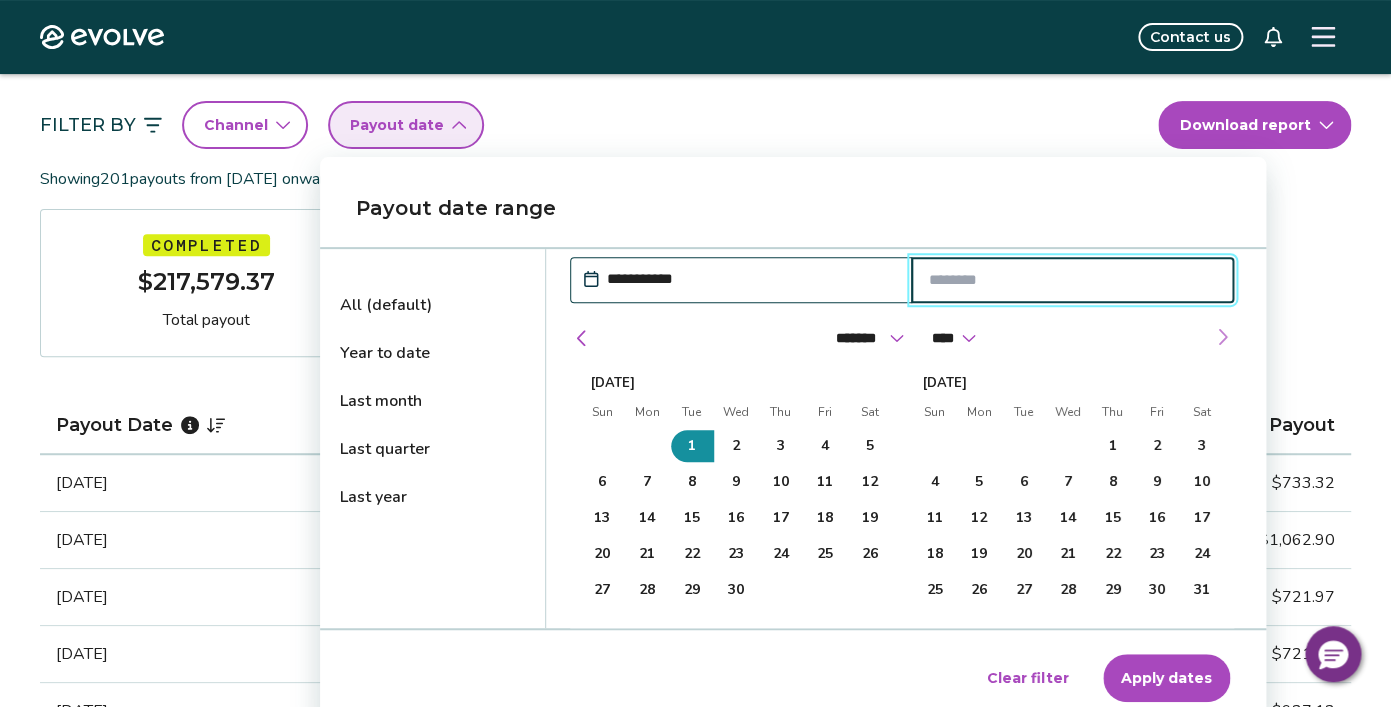 click at bounding box center (1222, 337) 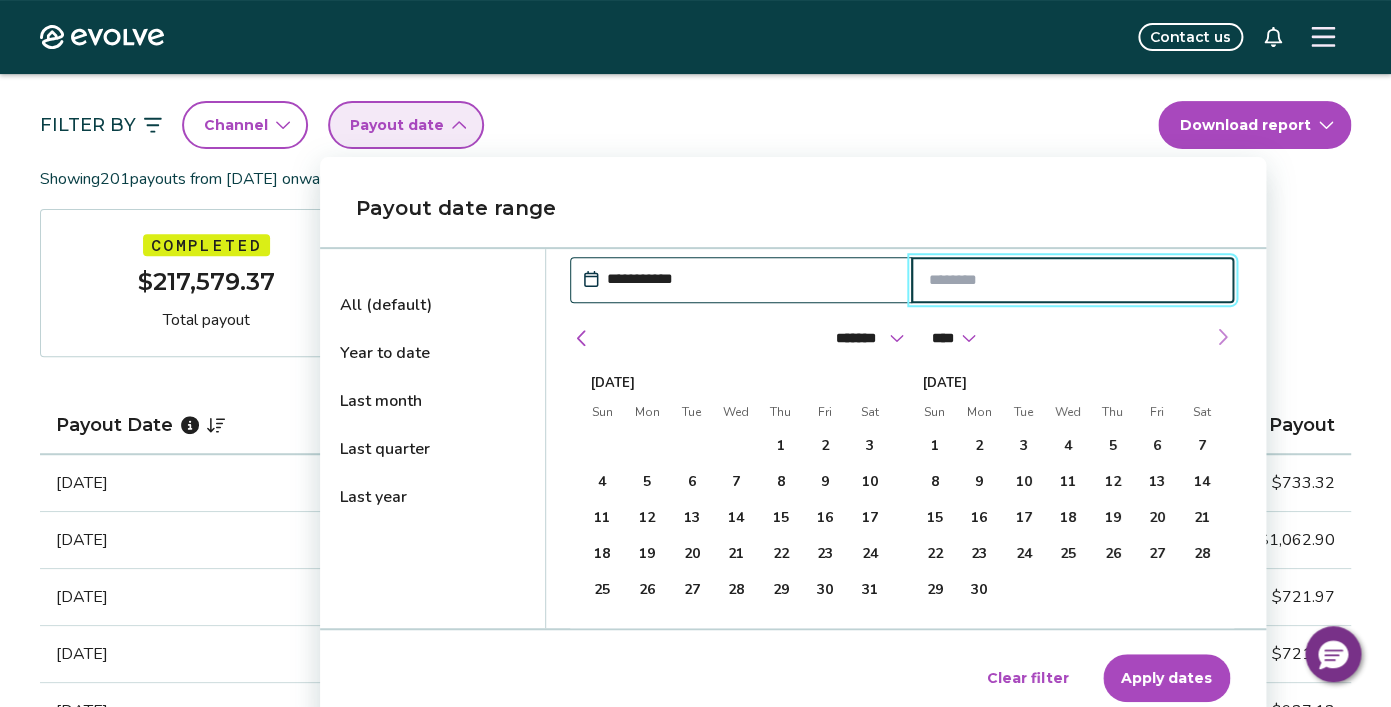 click at bounding box center (1222, 337) 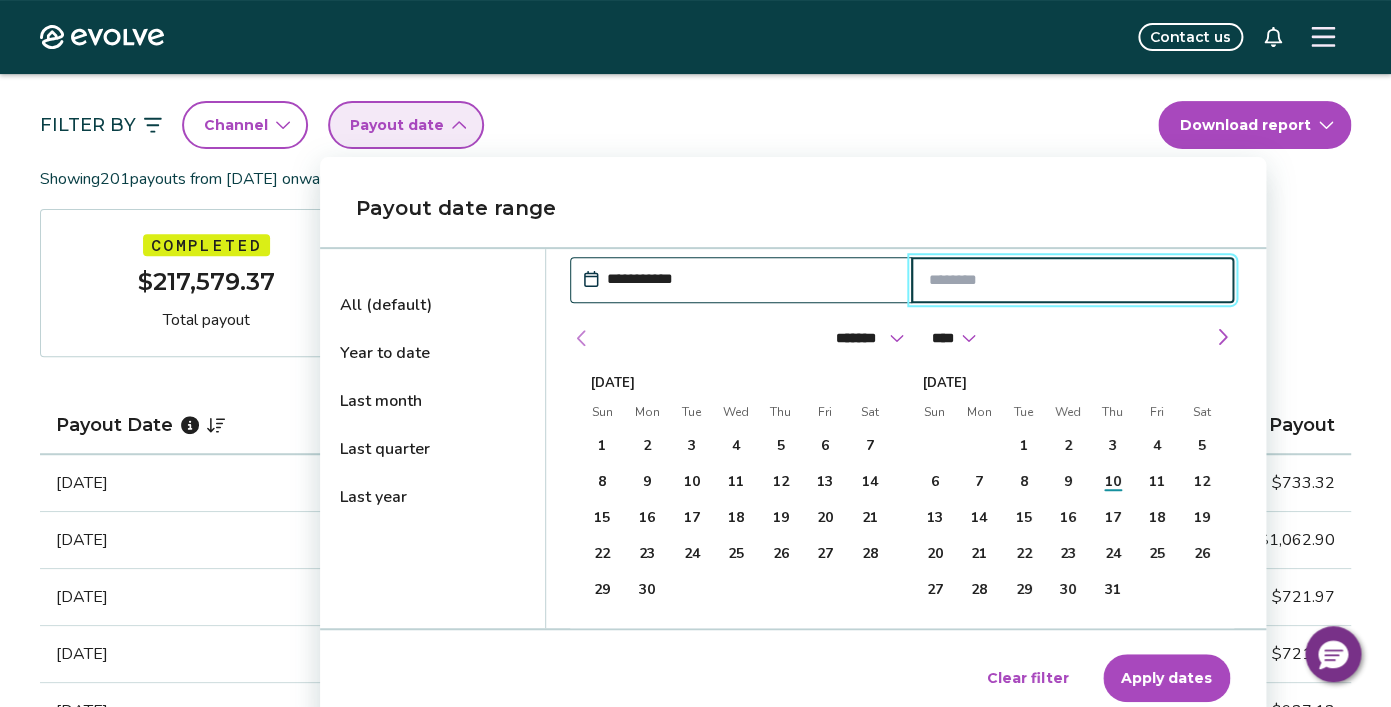click at bounding box center [582, 338] 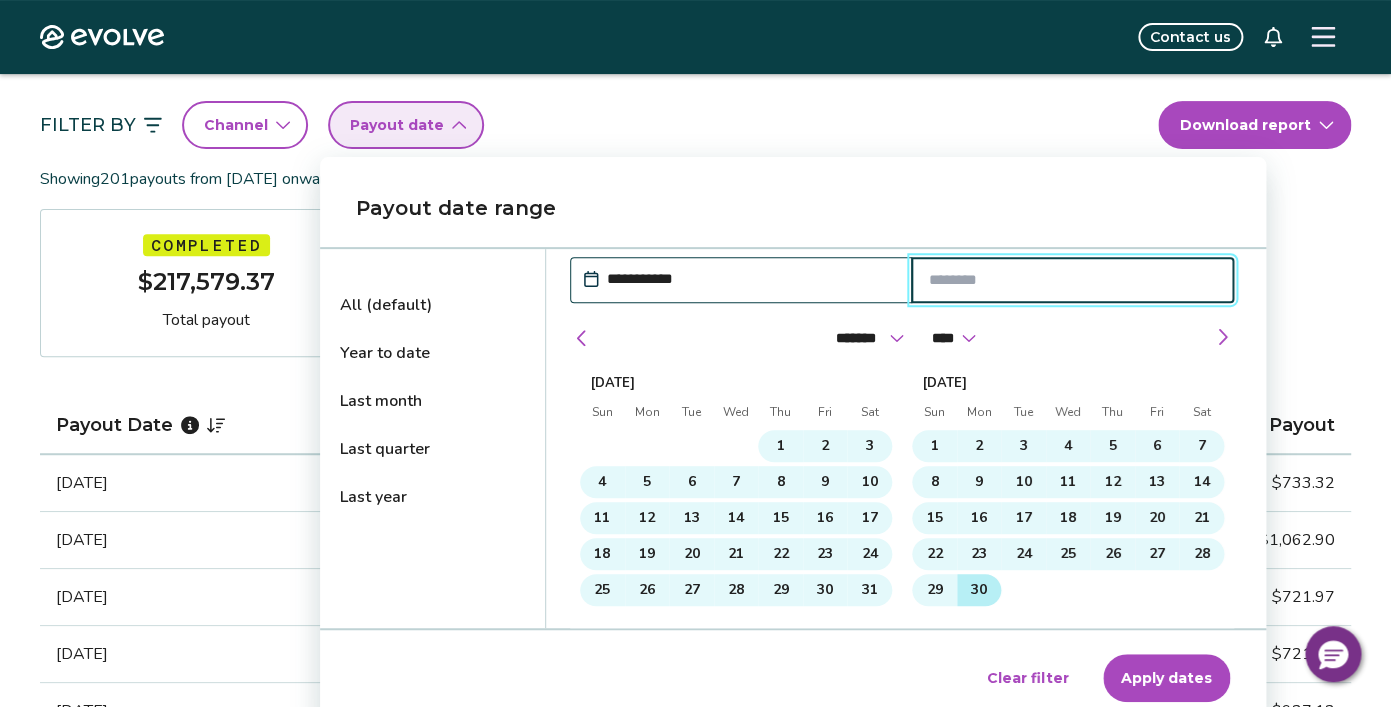 click on "30" at bounding box center [979, 590] 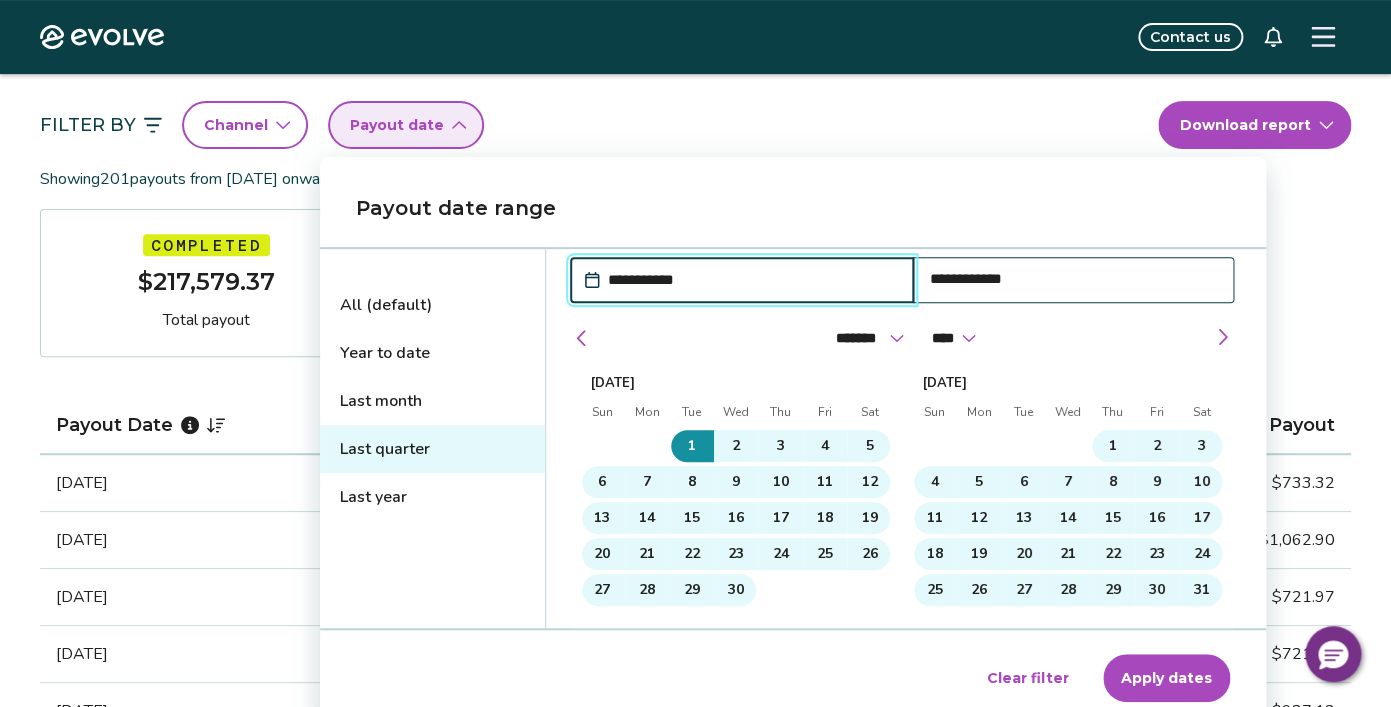 click on "Apply dates" at bounding box center [1166, 678] 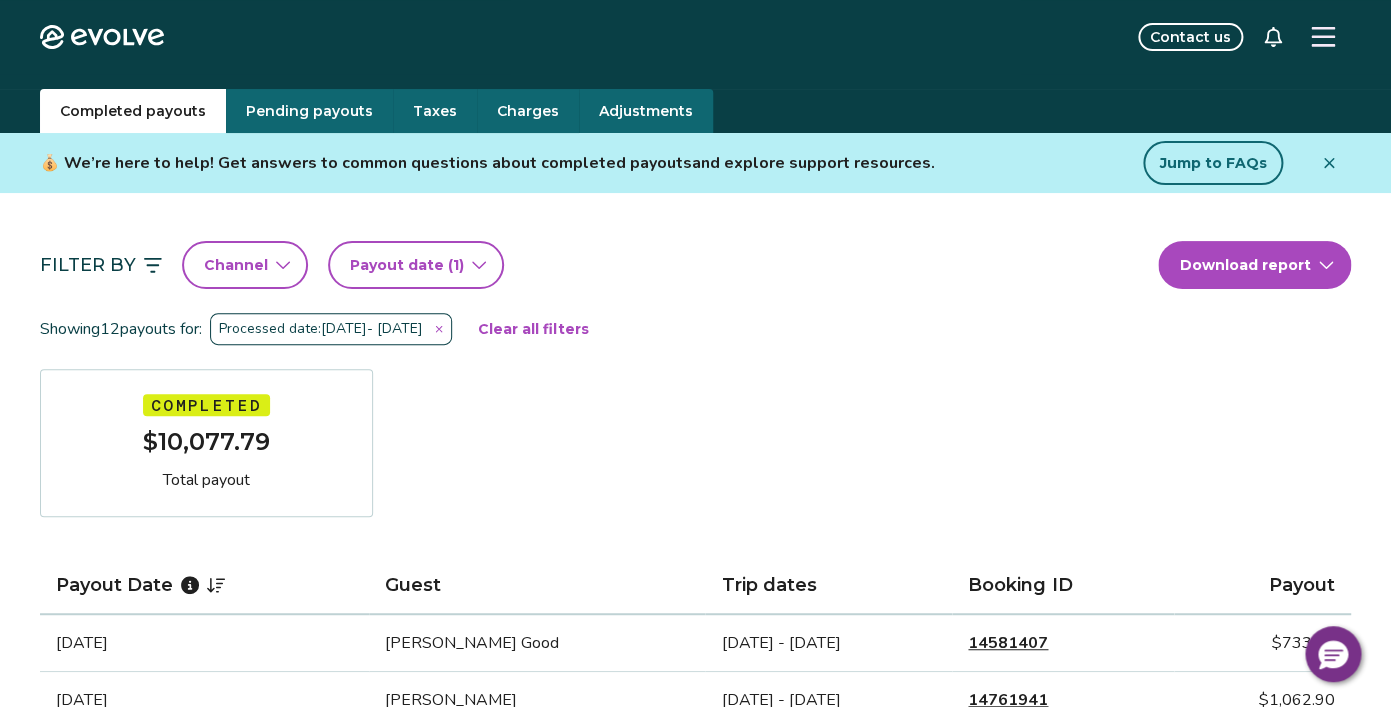scroll, scrollTop: 0, scrollLeft: 0, axis: both 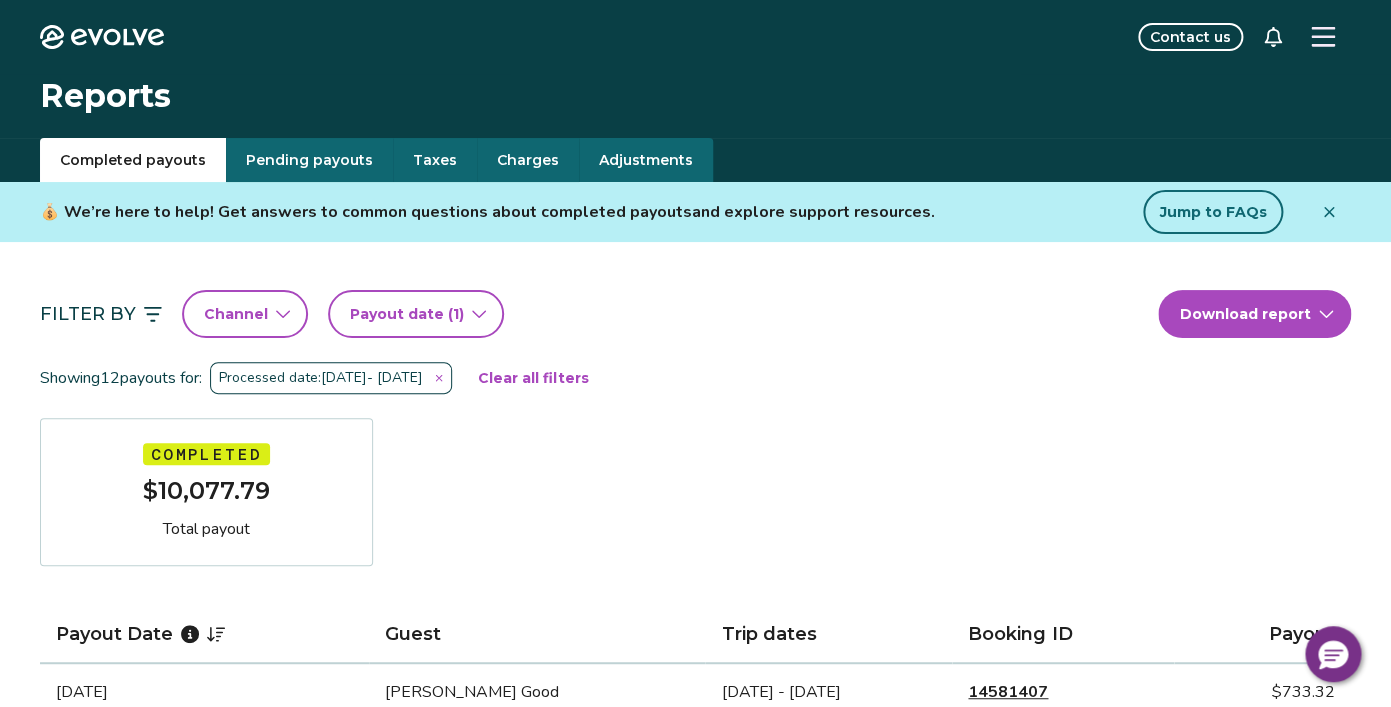 click on "Evolve Contact us Reports Completed payouts Pending payouts Taxes Charges Adjustments 💰 We’re here to help! Get answers to common questions about   completed payouts  and explore support resources. Jump to FAQs Filter By  Channel Payout date (1) Download   report Showing  12  payouts   for: Processed date:  Apr 1, 2025  -   Jun 30, 2025 Clear all filters Completed $10,077.79 Total payout Payout Date Guest Trip dates Booking ID Payout Jun 29, 2025 Dianne Good Jun 27 - Jun 29, 2025 14581407 $733.32 Jun 22, 2025 Gerad Nelson Jun 20 - Jun 23, 2025 14761941 $1,062.90 Jun 8, 2025 Laura Laywell Jun 6 - Jun 8, 2025 14656888 $721.97 May 31, 2025 Priscilla Bradley May 29 - May 31, 2025 14490509 $721.97 May 25, 2025 Brian Sweany May 23 - May 25, 2025 14259070 $927.12 May 24, 2025 Mario Ghilotti Apr 29 - May 2, 2025 14543603 $1,110.72 May 17, 2025 Donna Campbell May 15 - May 17, 2025 14253488 $822.34 May 4, 2025 Samantha Marsh May 2 - May 4, 2025 14354737 $770.43 May 1, 2025 Mario Ghilotti Apr 29 - May 2, 2025" at bounding box center [695, 1239] 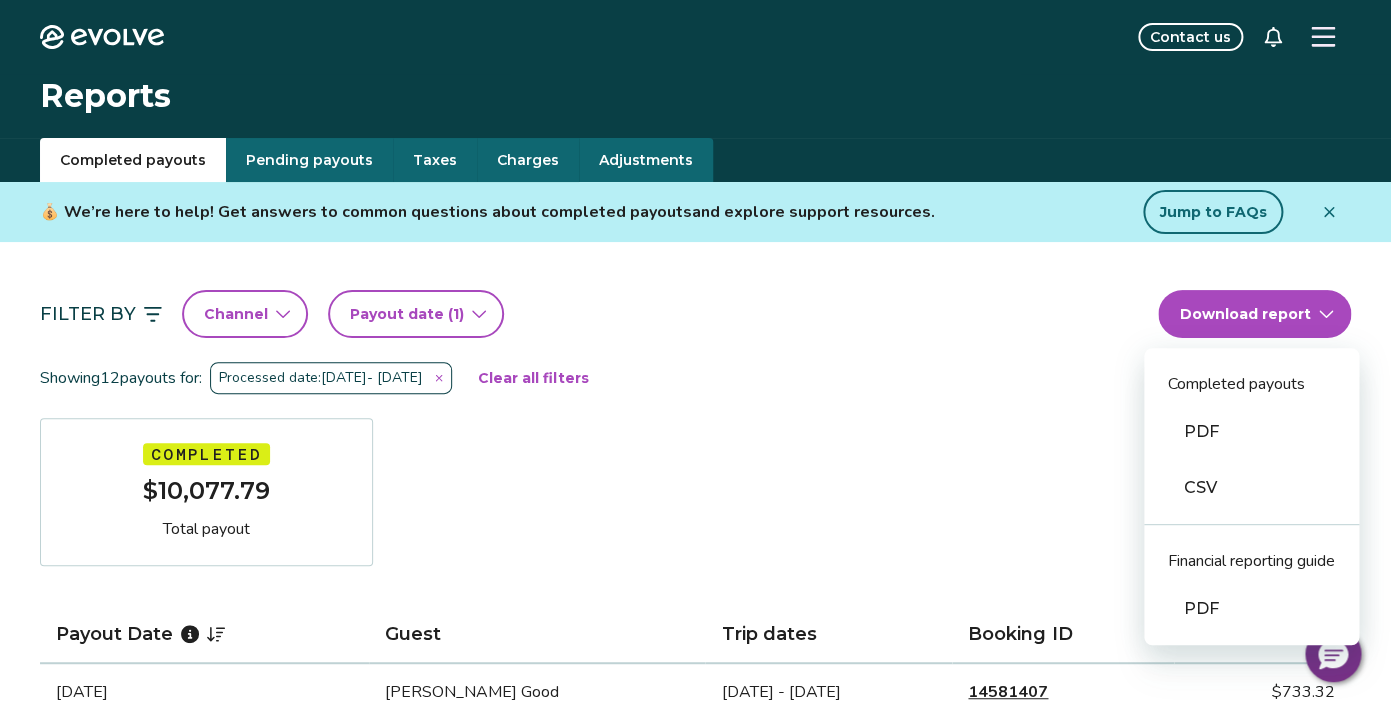 click on "PDF" at bounding box center (1251, 609) 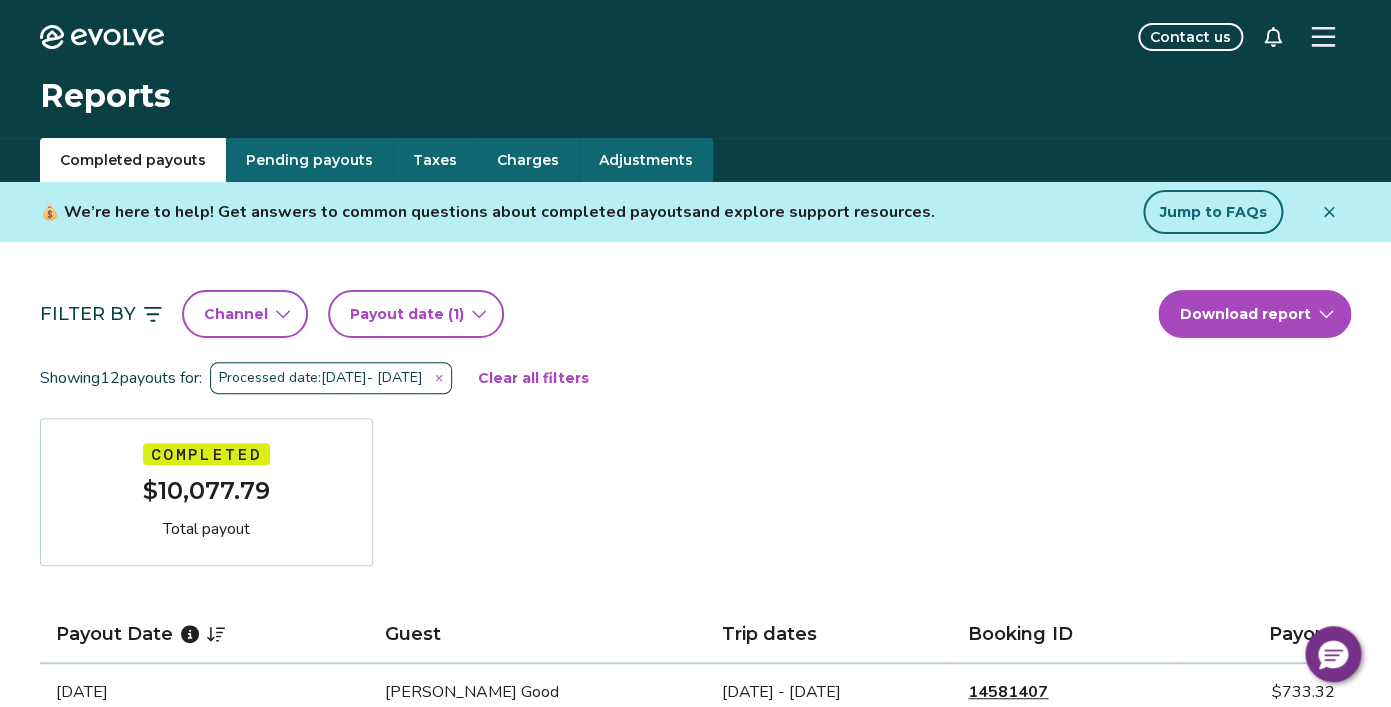 click 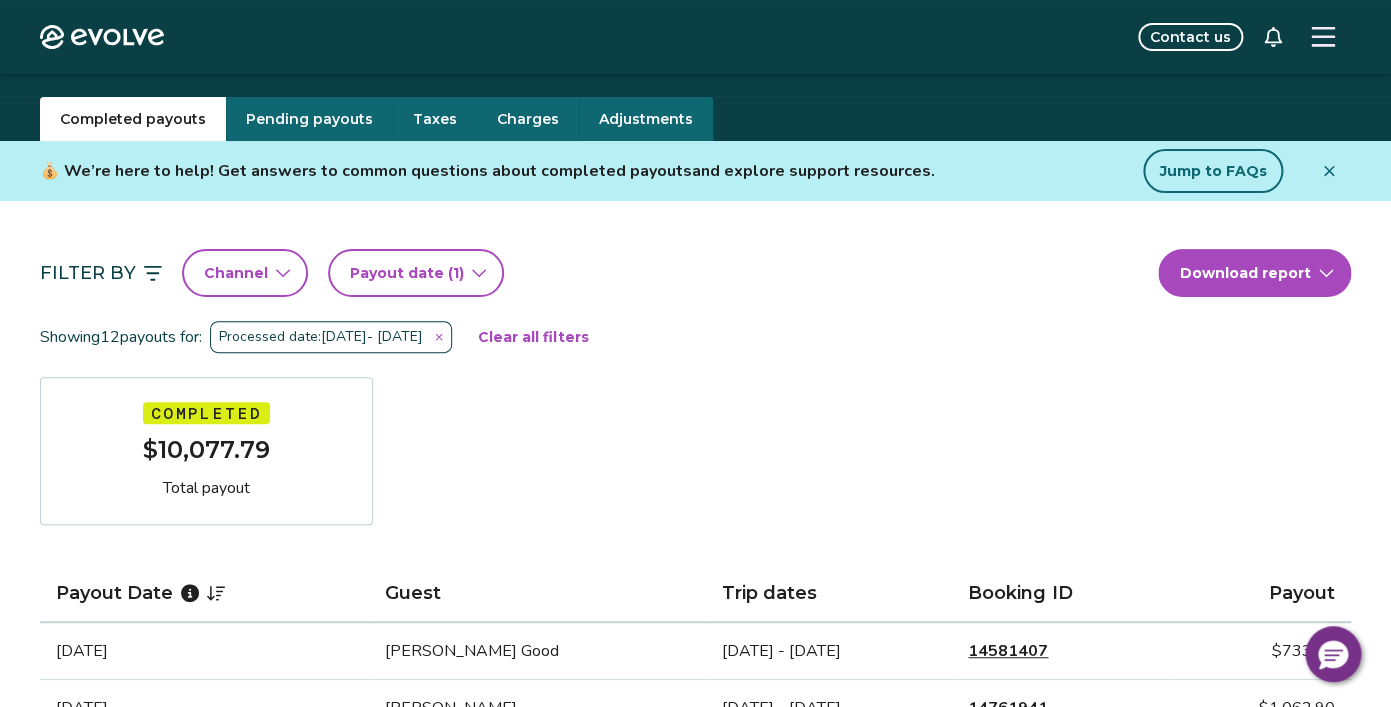 scroll, scrollTop: 0, scrollLeft: 0, axis: both 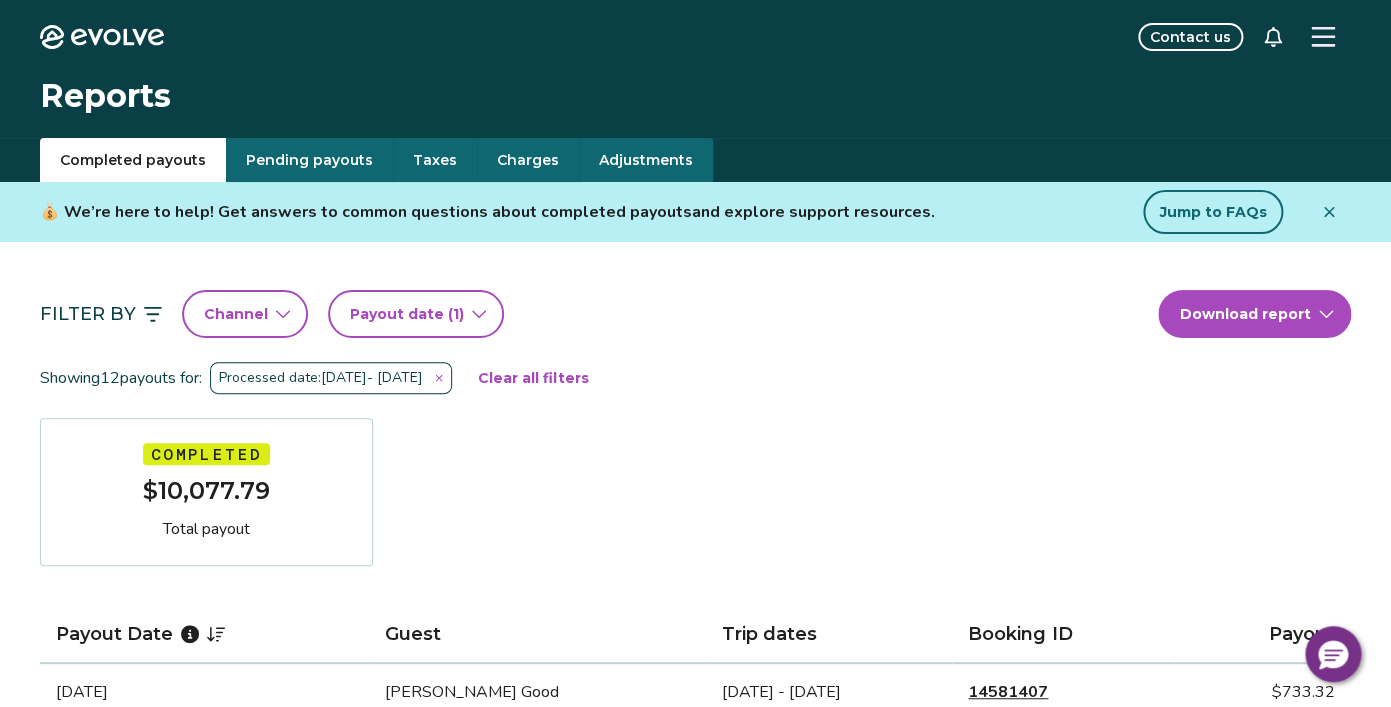 click on "Taxes" at bounding box center (435, 160) 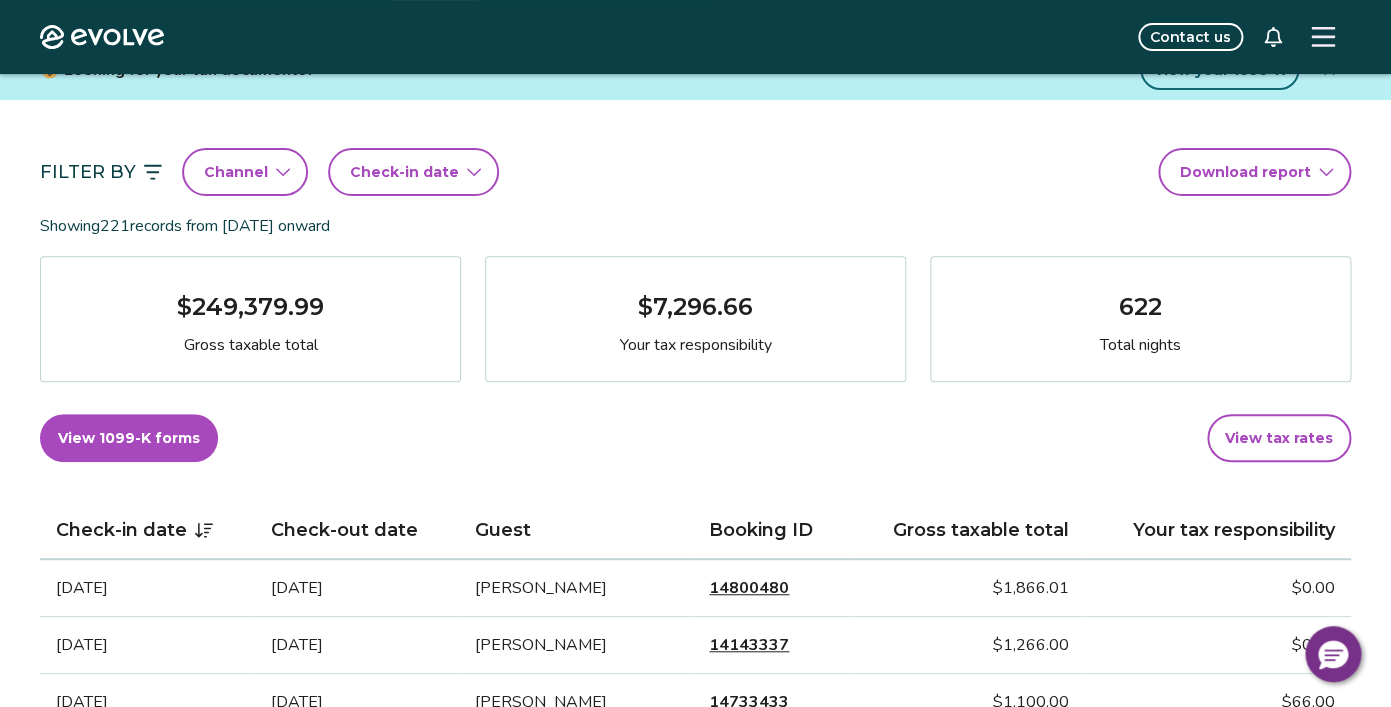 scroll, scrollTop: 156, scrollLeft: 0, axis: vertical 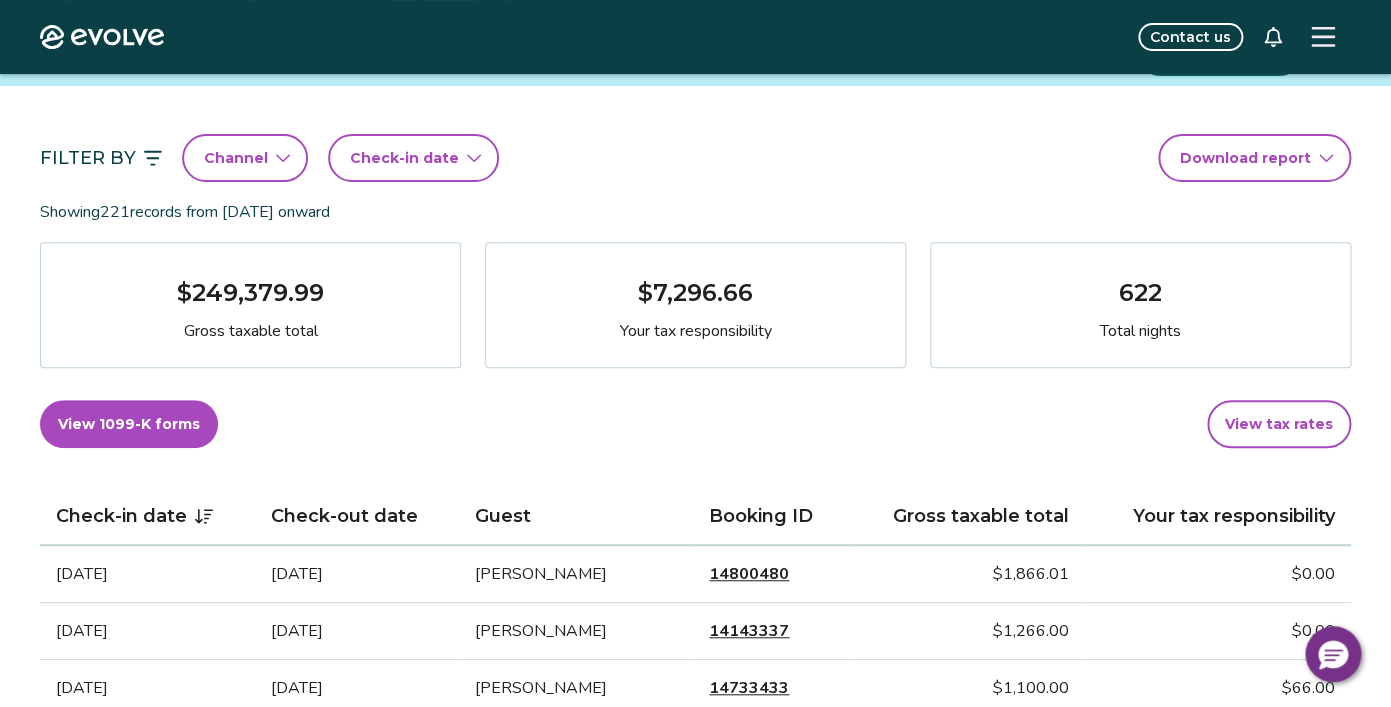 click on "Check-in date" at bounding box center [404, 158] 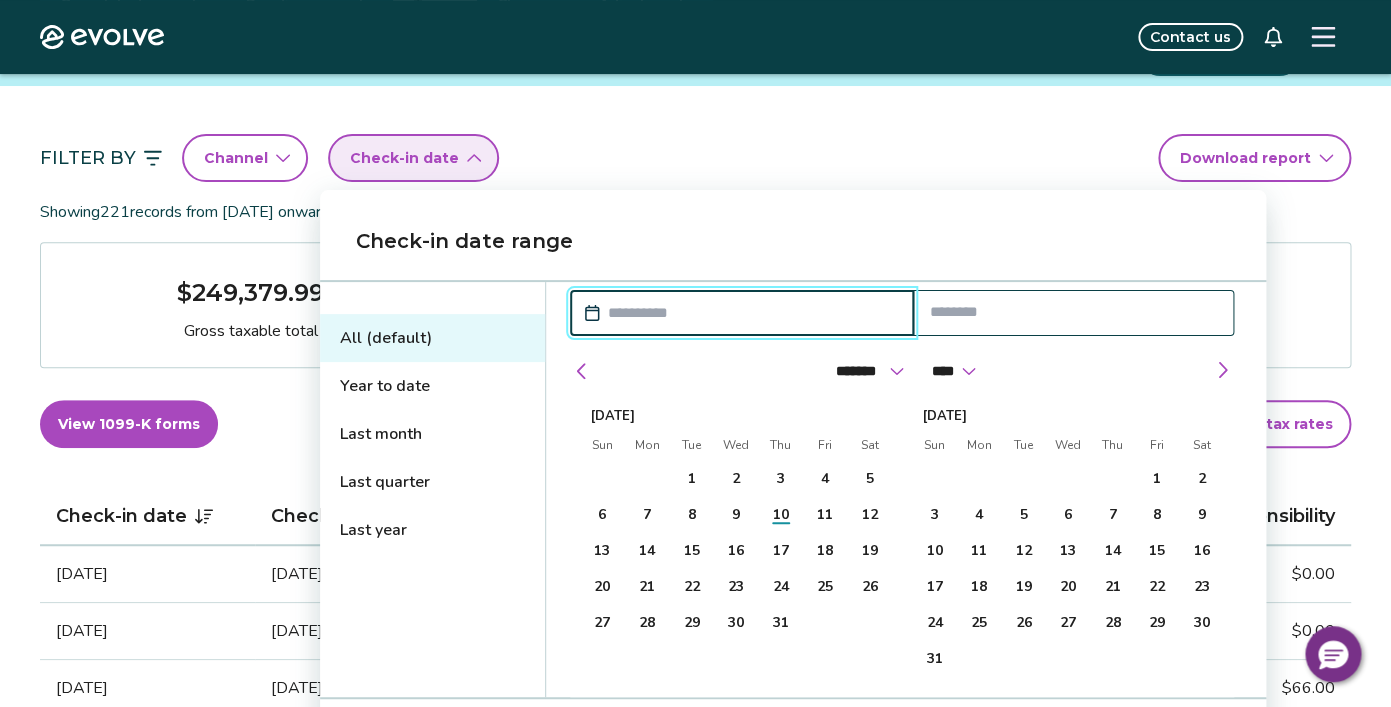 click on "******* ******** ***** ***** *** **** **** ****** ********* ******* ******** ******** **** **** **** **** **** **** **** **** **** **** **** **** **** **** **** **** **** **** **** **** **** **** **** **** **** ****" at bounding box center [902, 366] 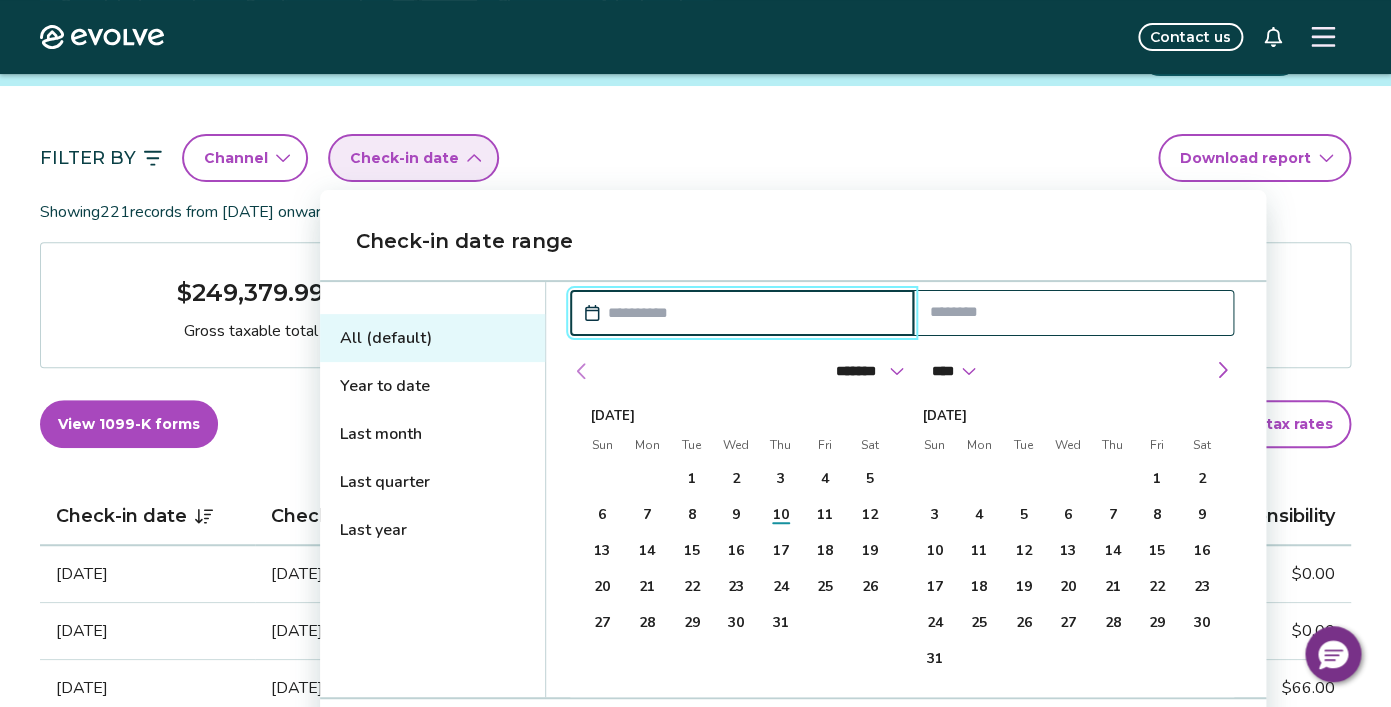 click at bounding box center (582, 371) 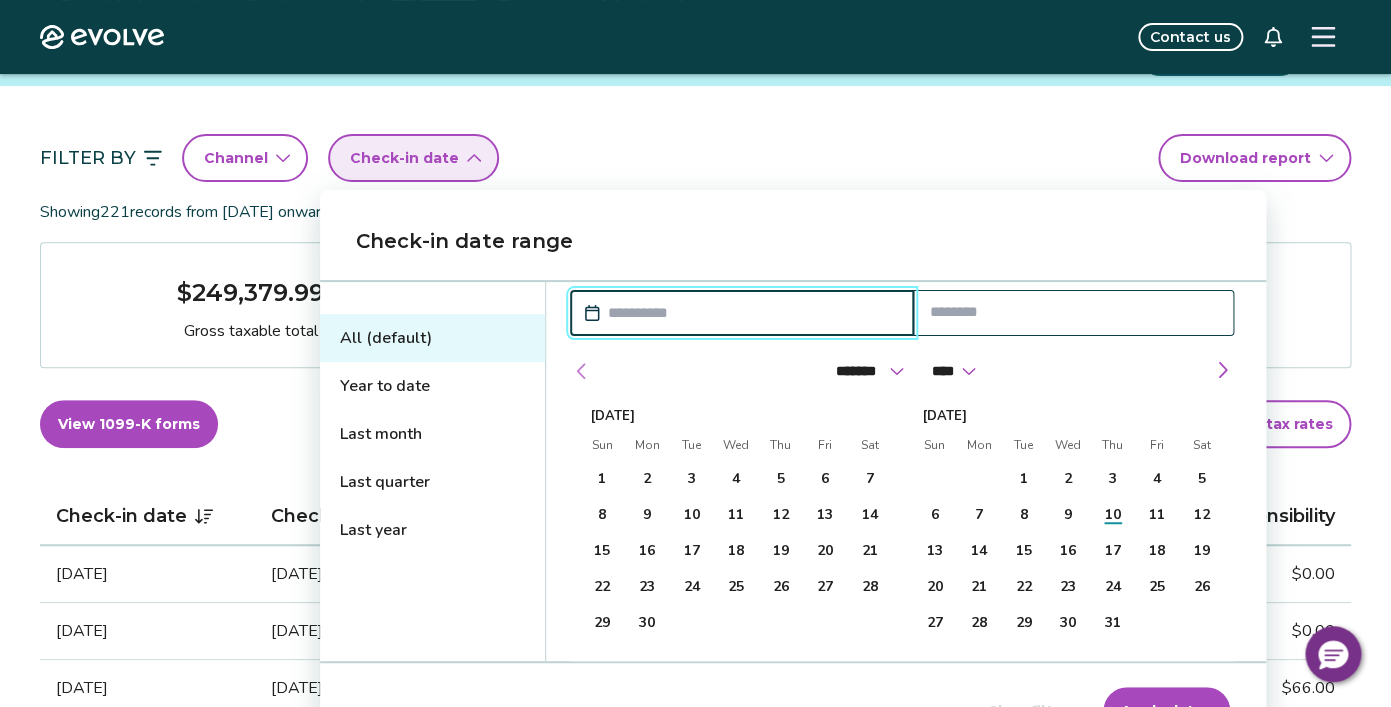 click at bounding box center (582, 371) 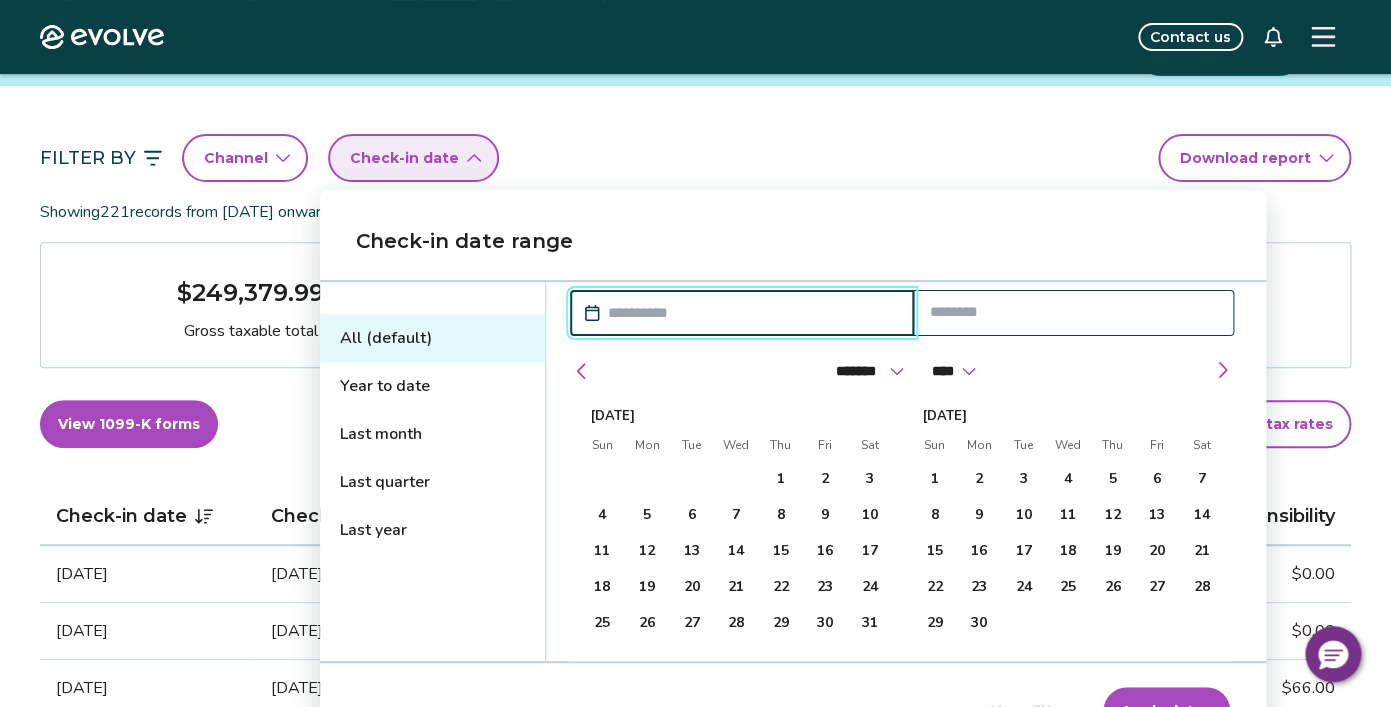 click on "******* ******** ***** ***** *** **** **** ****** ********* ******* ******** ******** **** **** **** **** **** **** **** **** **** **** **** **** **** **** **** **** **** **** **** **** **** **** **** **** **** ****" at bounding box center [902, 366] 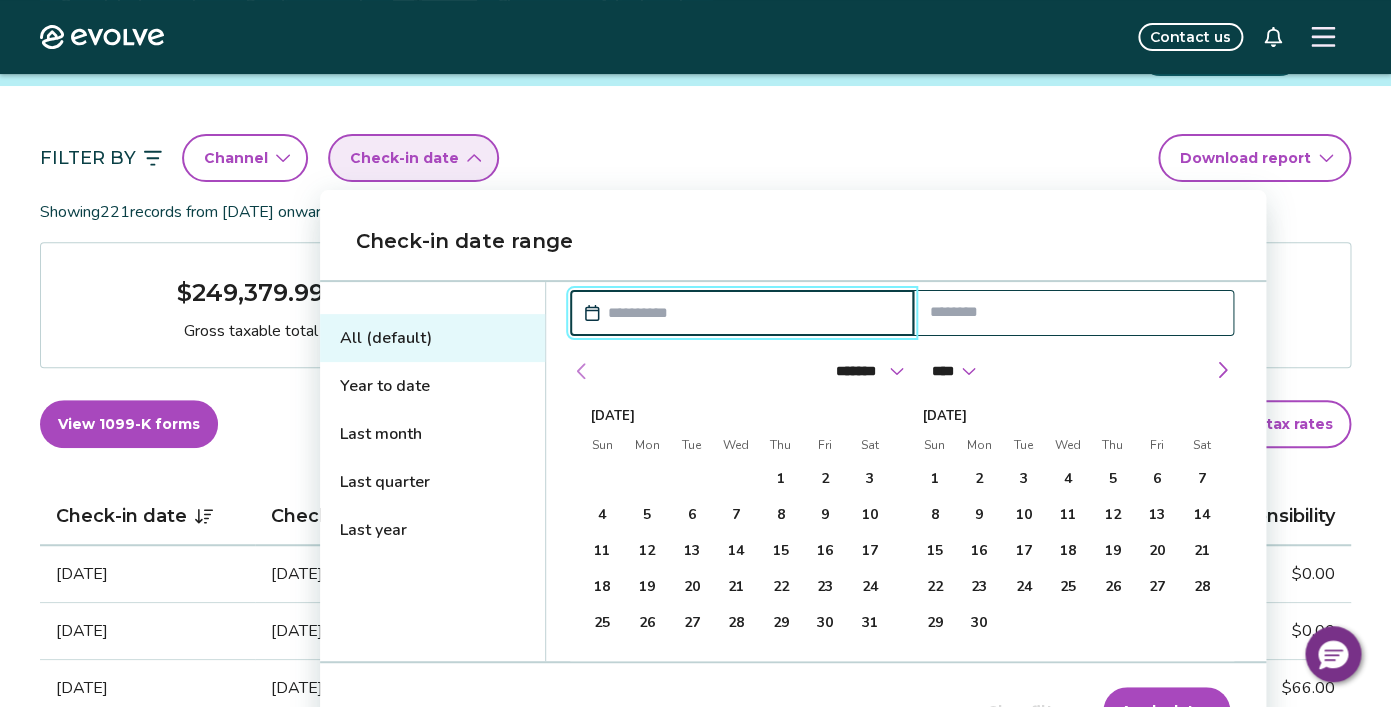 click at bounding box center (582, 371) 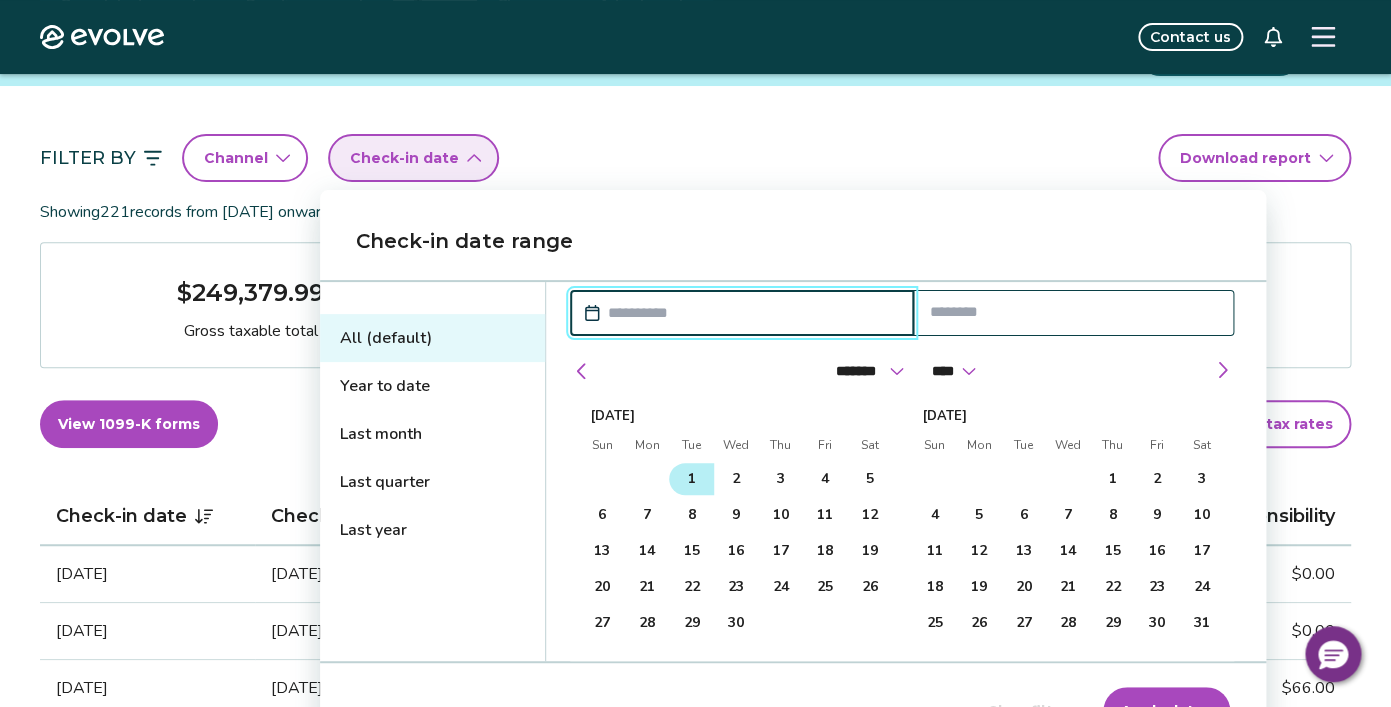 click on "1" at bounding box center (691, 479) 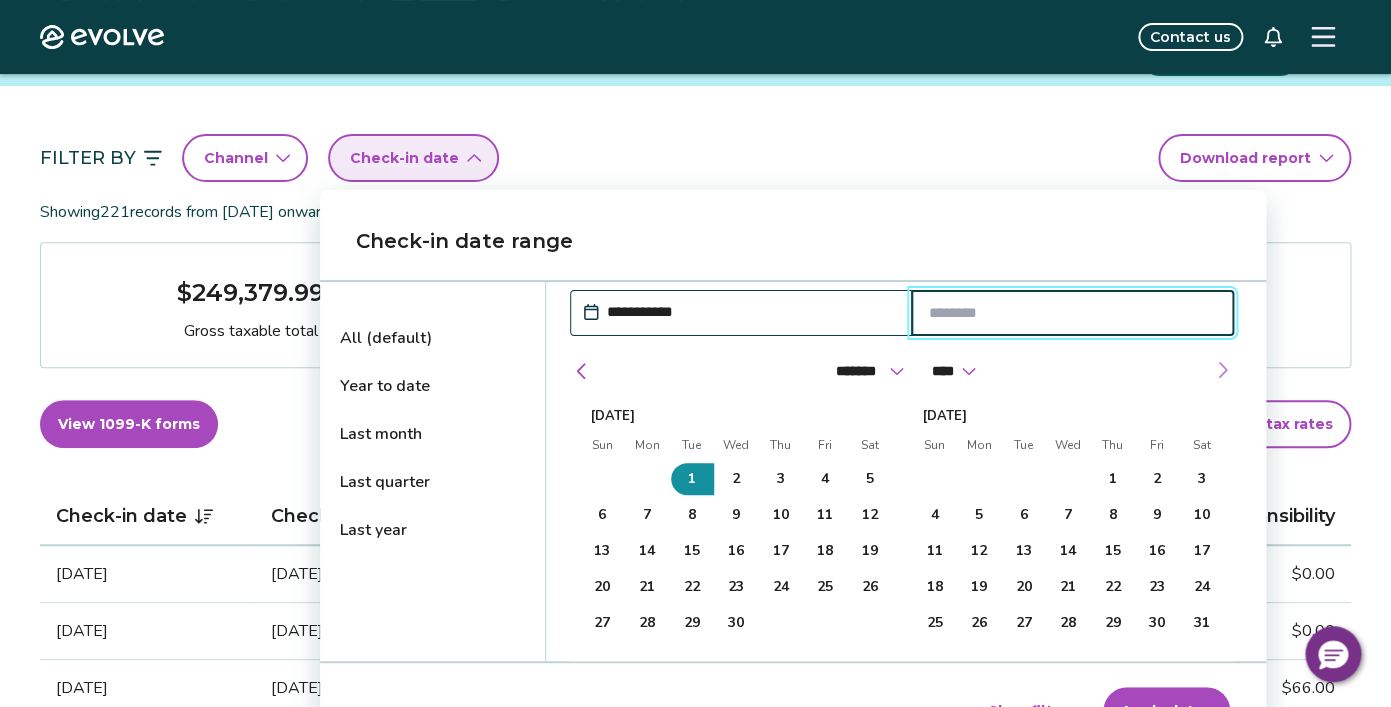 click at bounding box center [1222, 370] 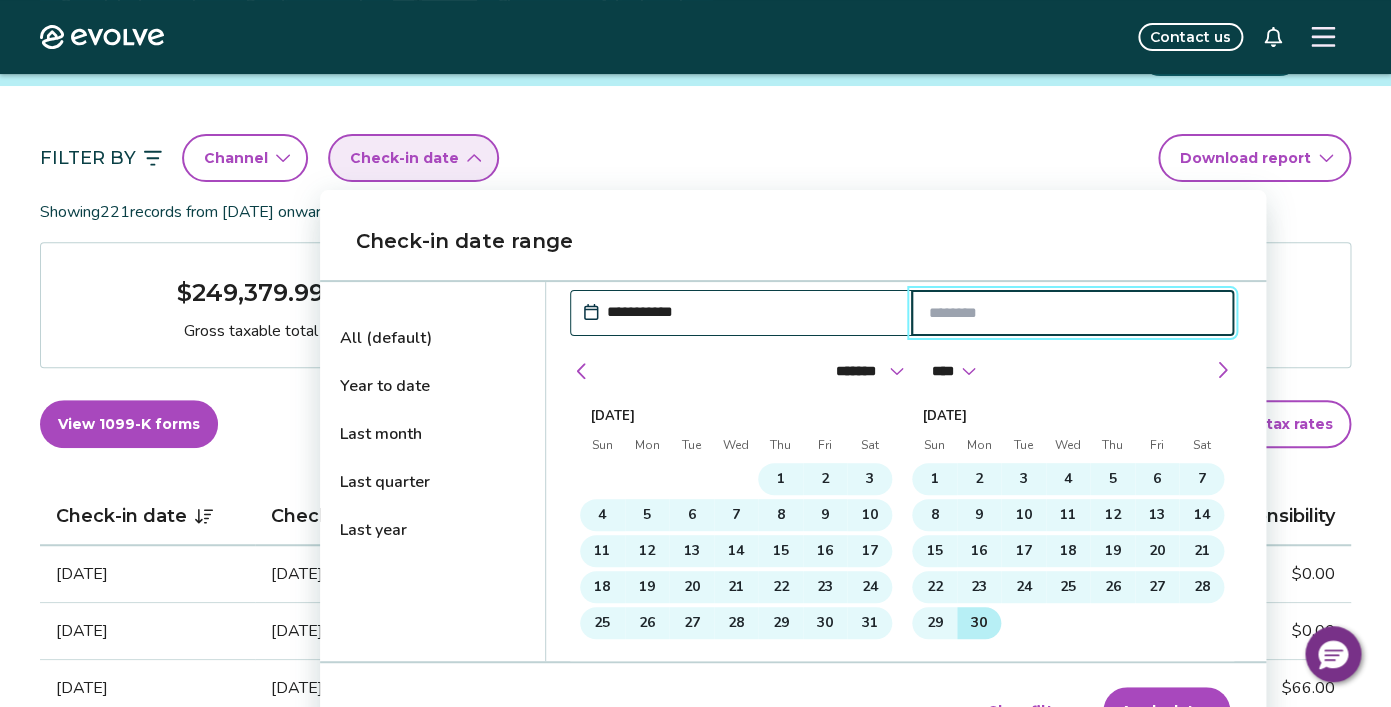 click on "30" at bounding box center [979, 623] 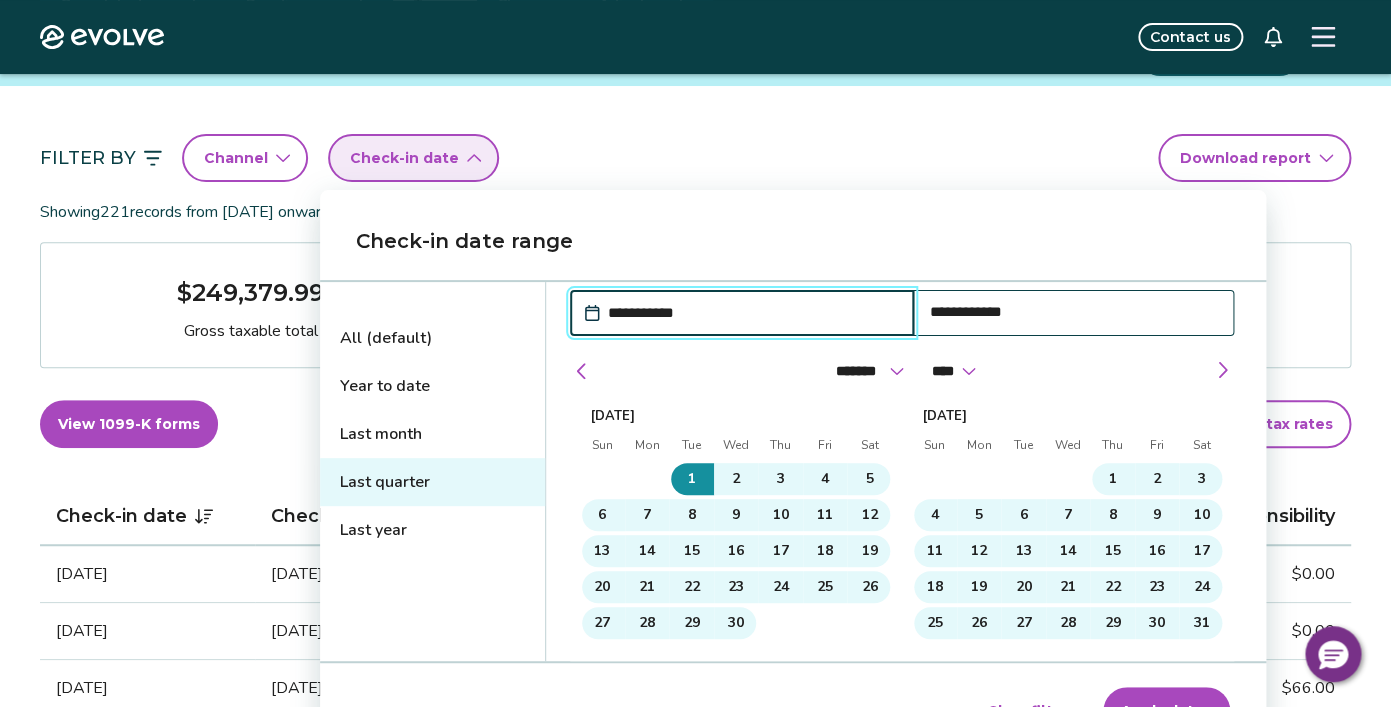 click on "Apply dates" at bounding box center [1166, 711] 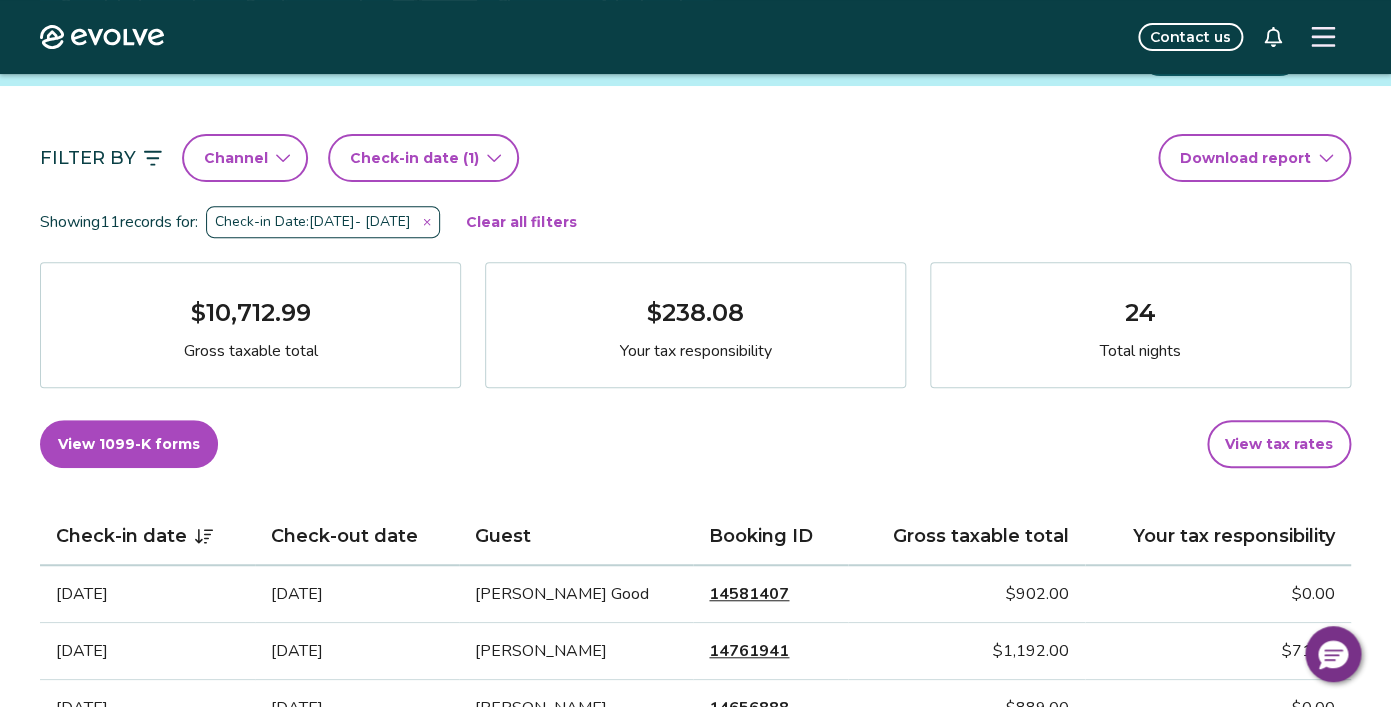 click on "Channel" at bounding box center (245, 158) 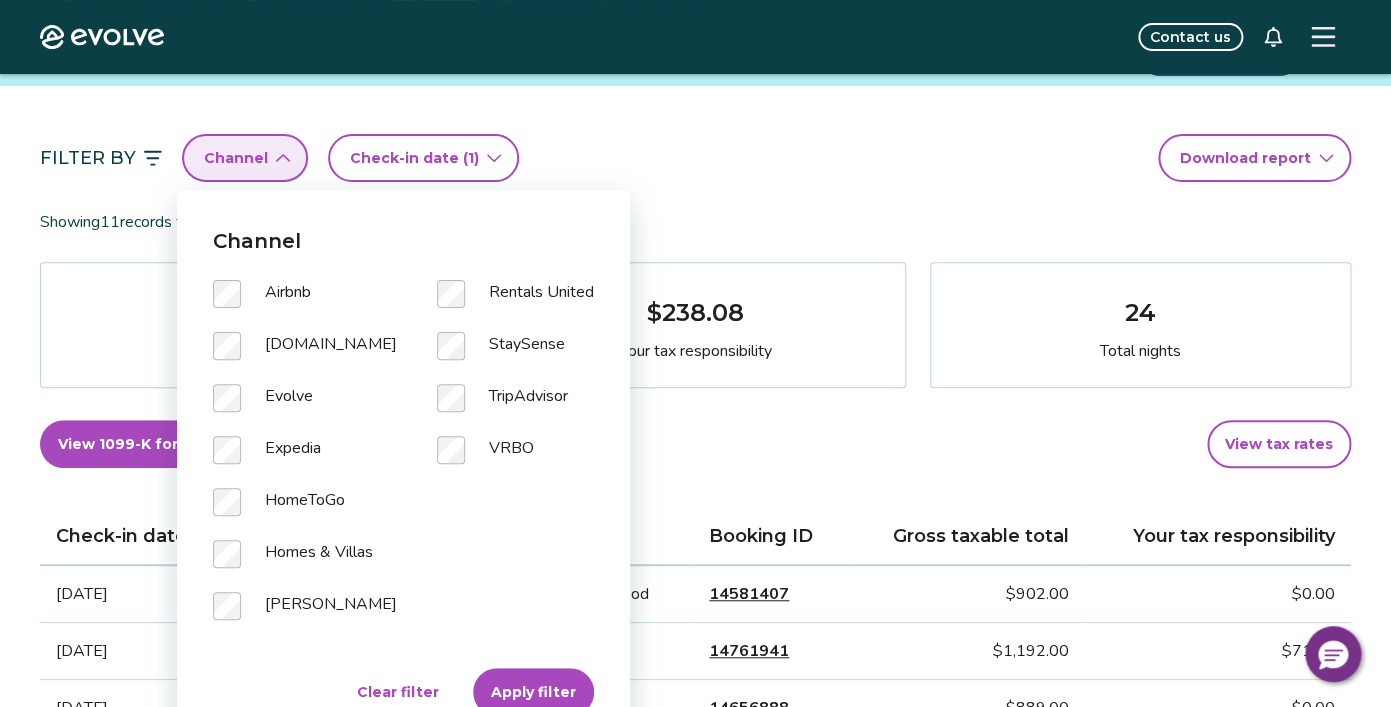 click on "Apply filter" at bounding box center [533, 692] 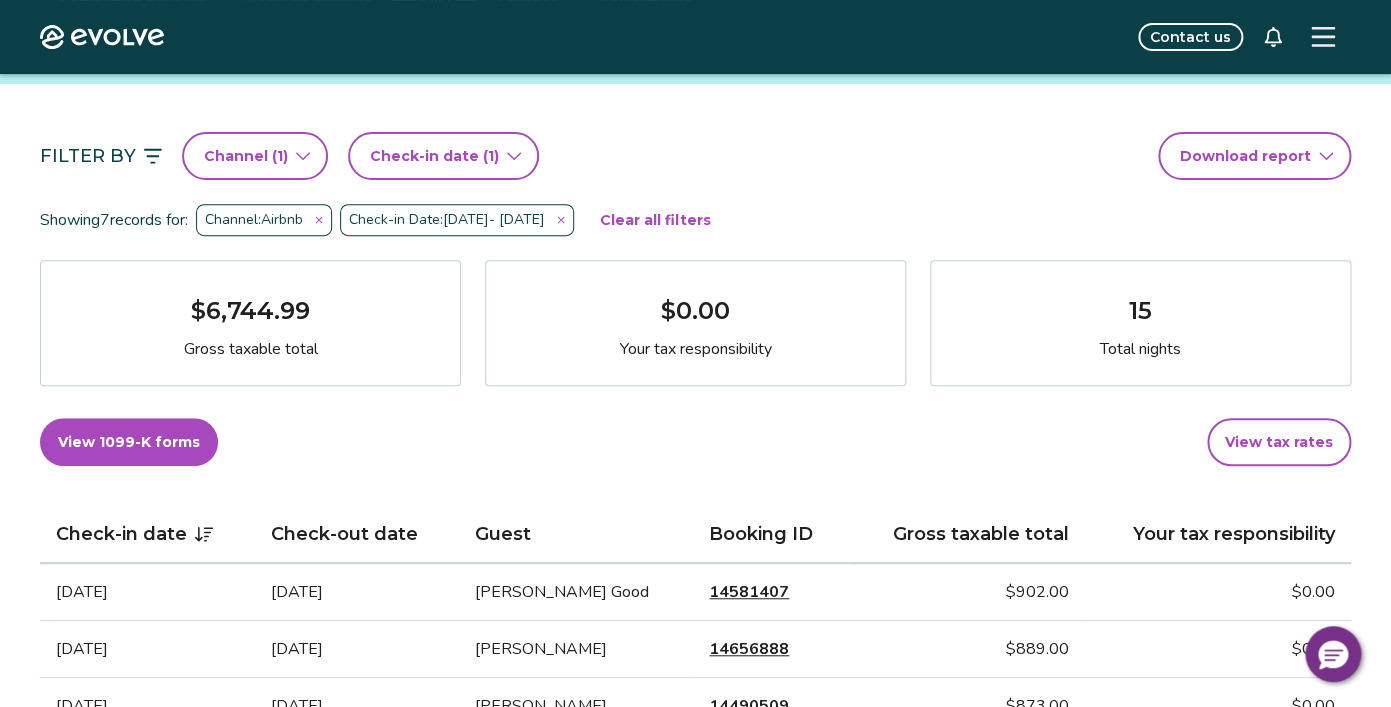 scroll, scrollTop: 155, scrollLeft: 0, axis: vertical 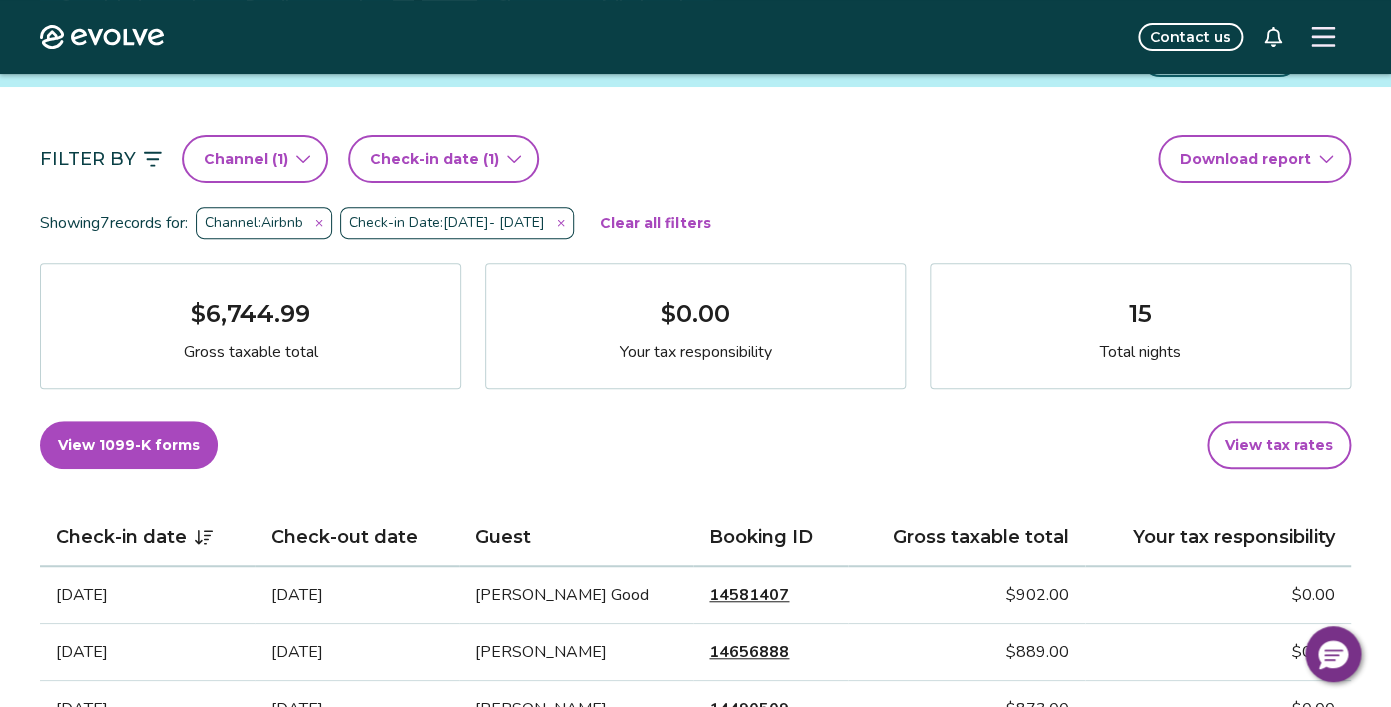 click on "Channel:  Airbnb" at bounding box center (264, 223) 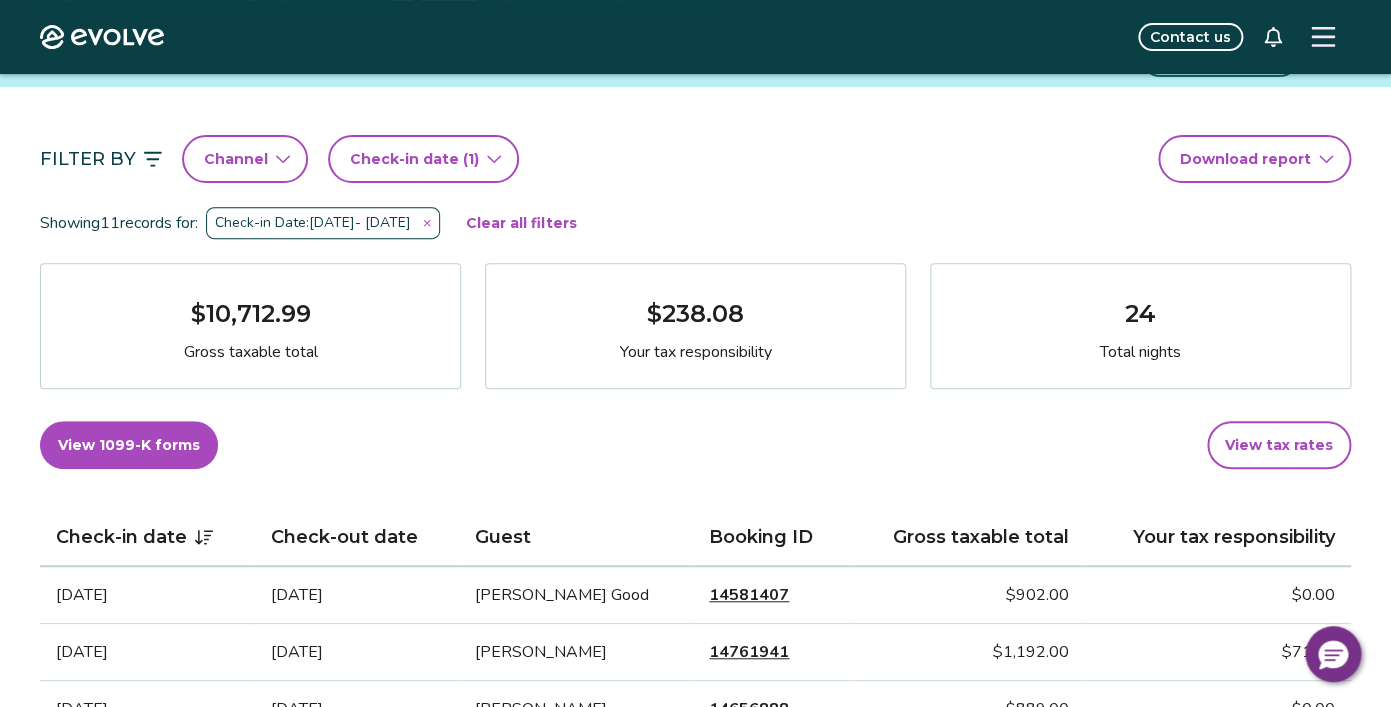 click at bounding box center (427, 223) 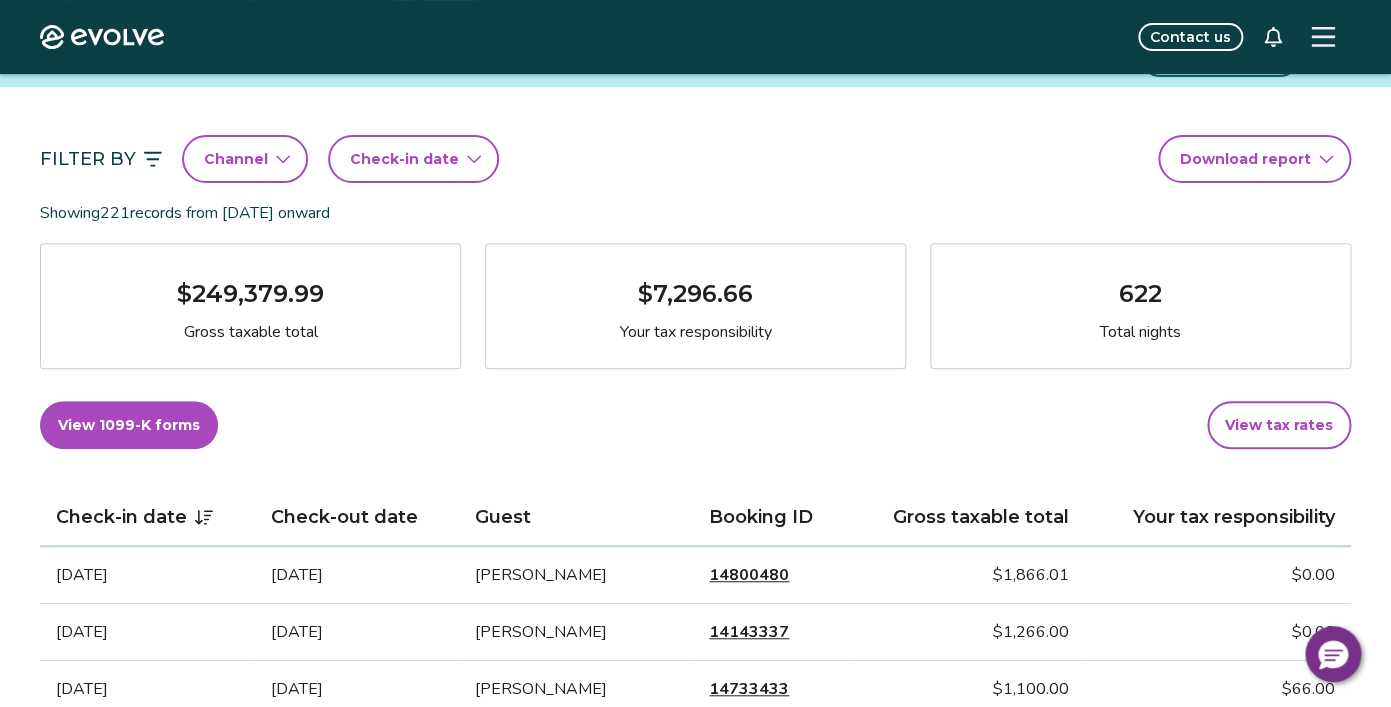 click on "Channel" at bounding box center [236, 159] 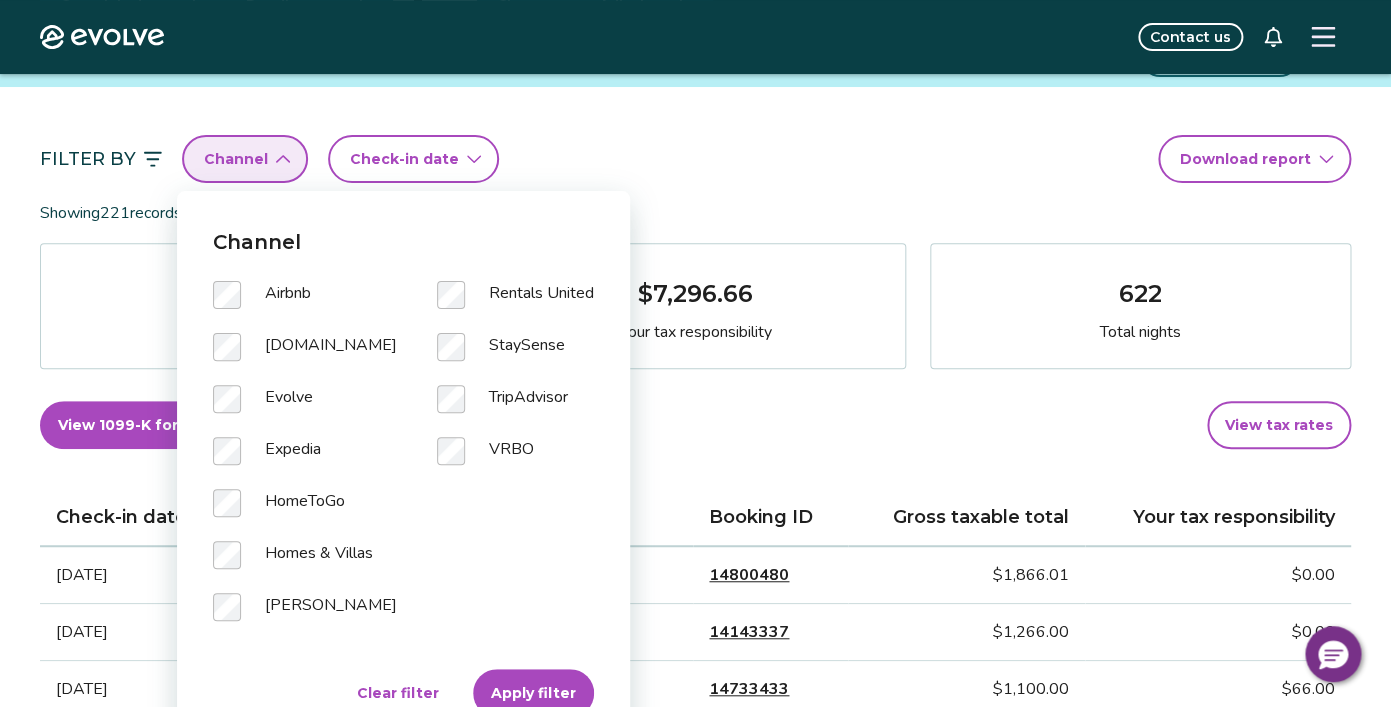 click on "VRBO" at bounding box center (515, 463) 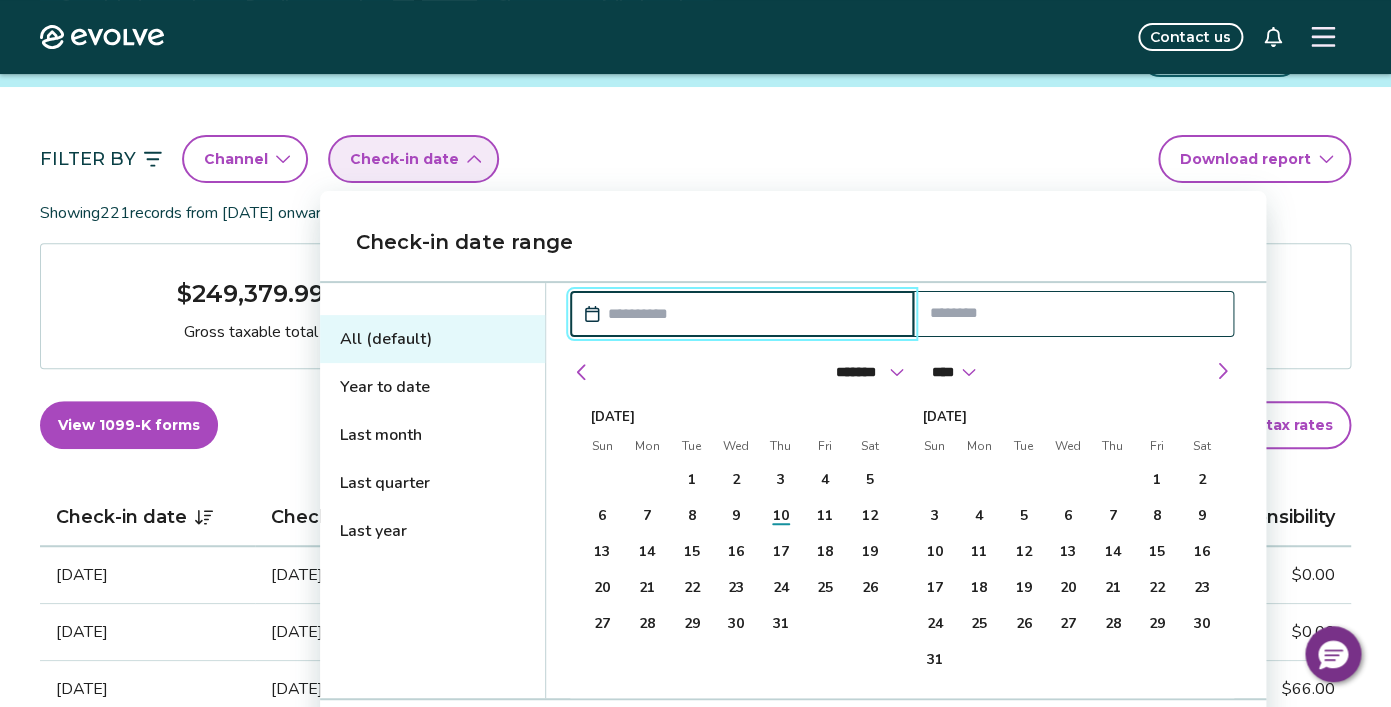 click on "******* ******** ***** ***** *** **** **** ****** ********* ******* ******** ******** **** **** **** **** **** **** **** **** **** **** **** **** **** **** **** **** **** **** **** **** **** **** **** **** **** ****" at bounding box center (902, 367) 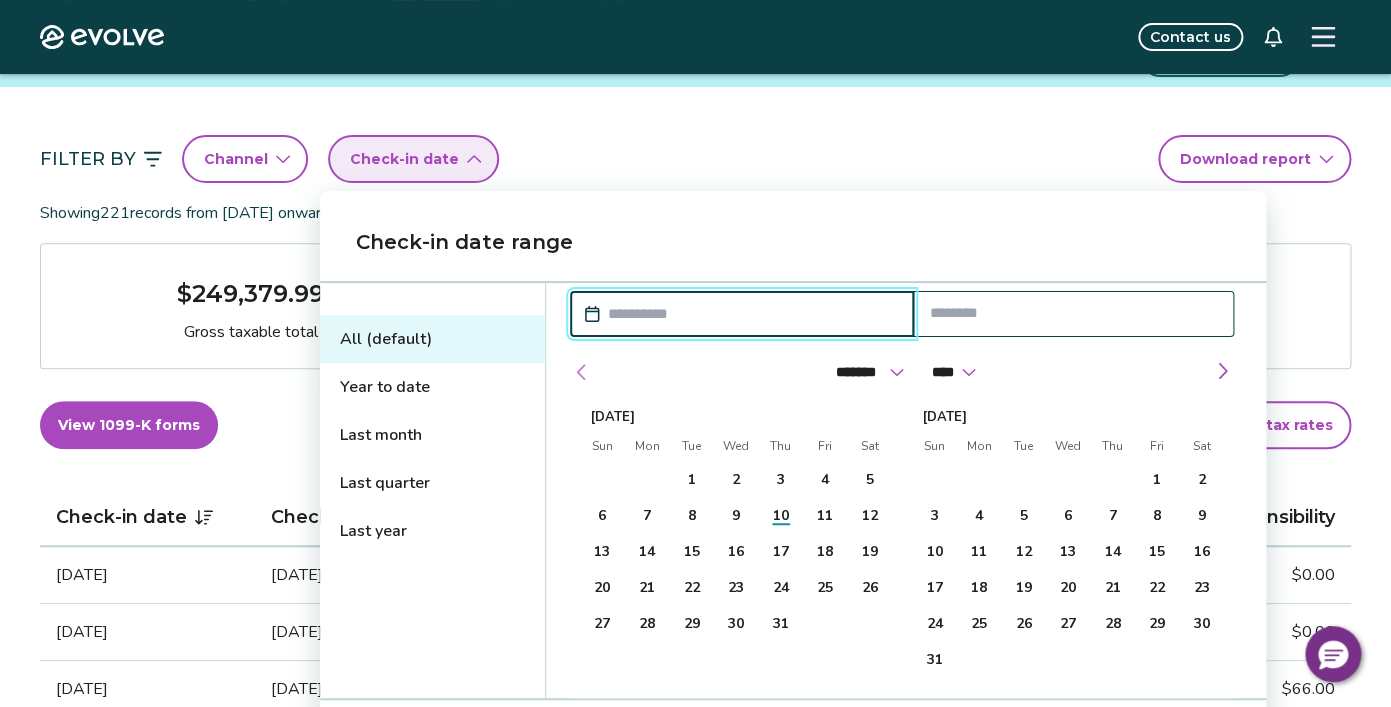 click at bounding box center [582, 372] 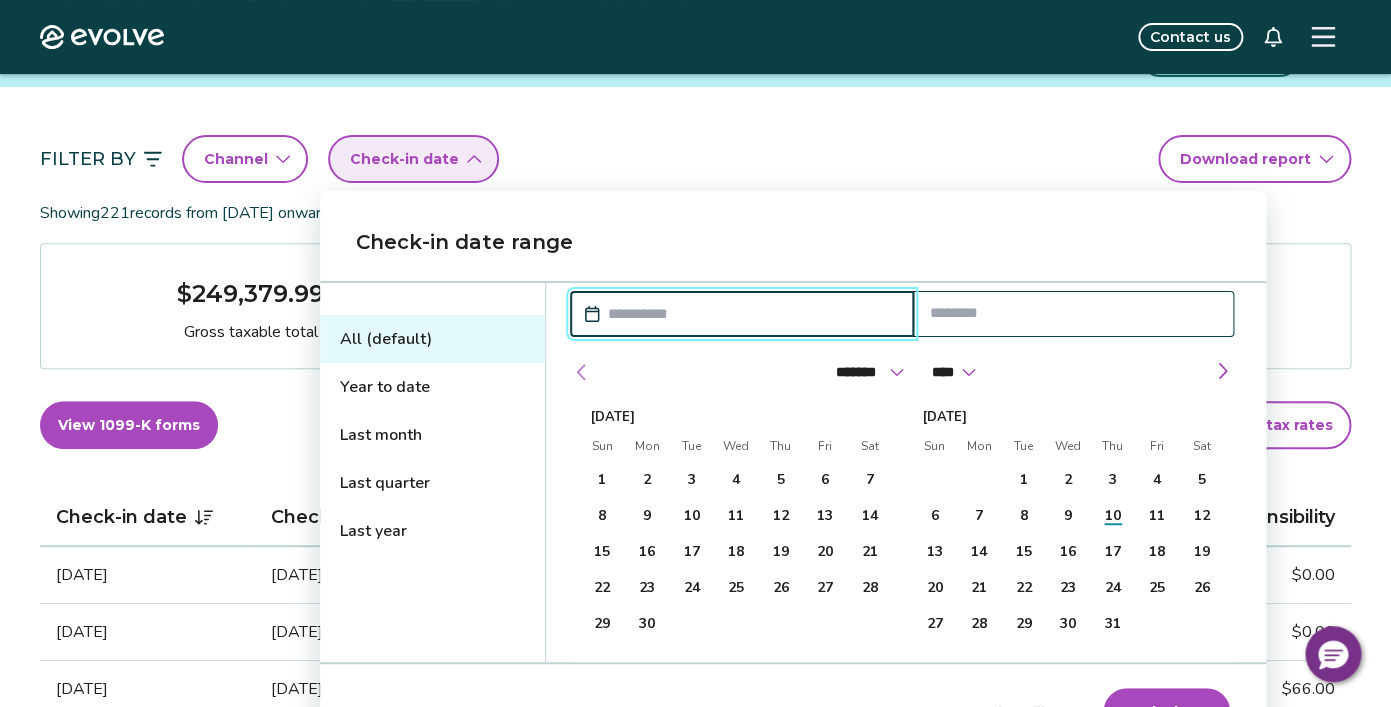click at bounding box center (582, 372) 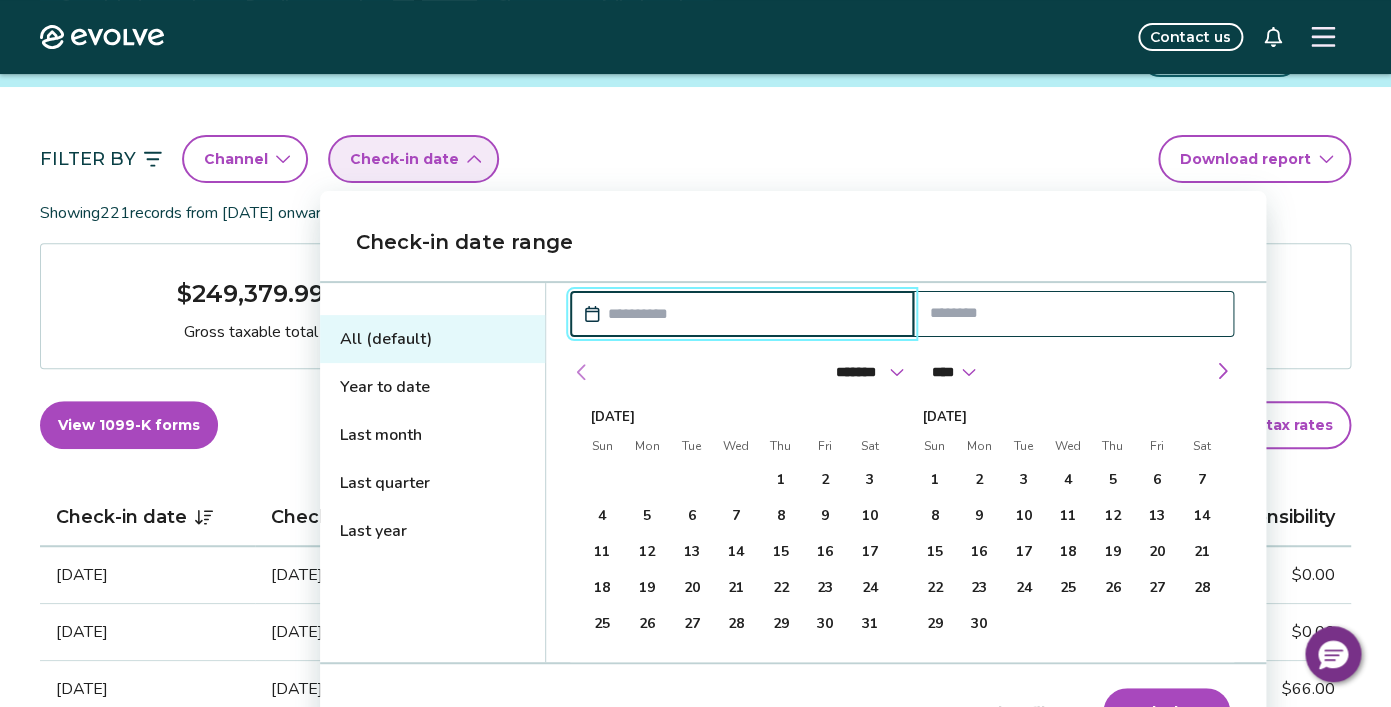 click at bounding box center [582, 372] 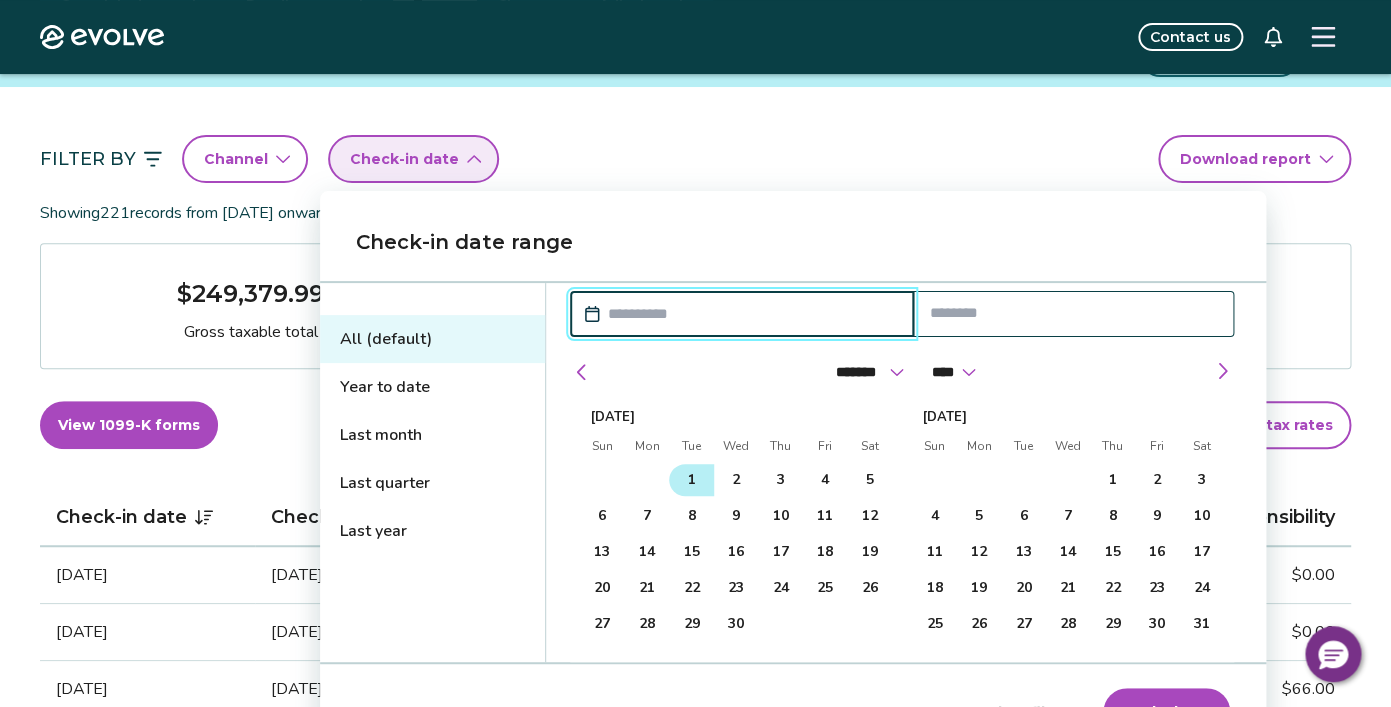 click on "1" at bounding box center (691, 480) 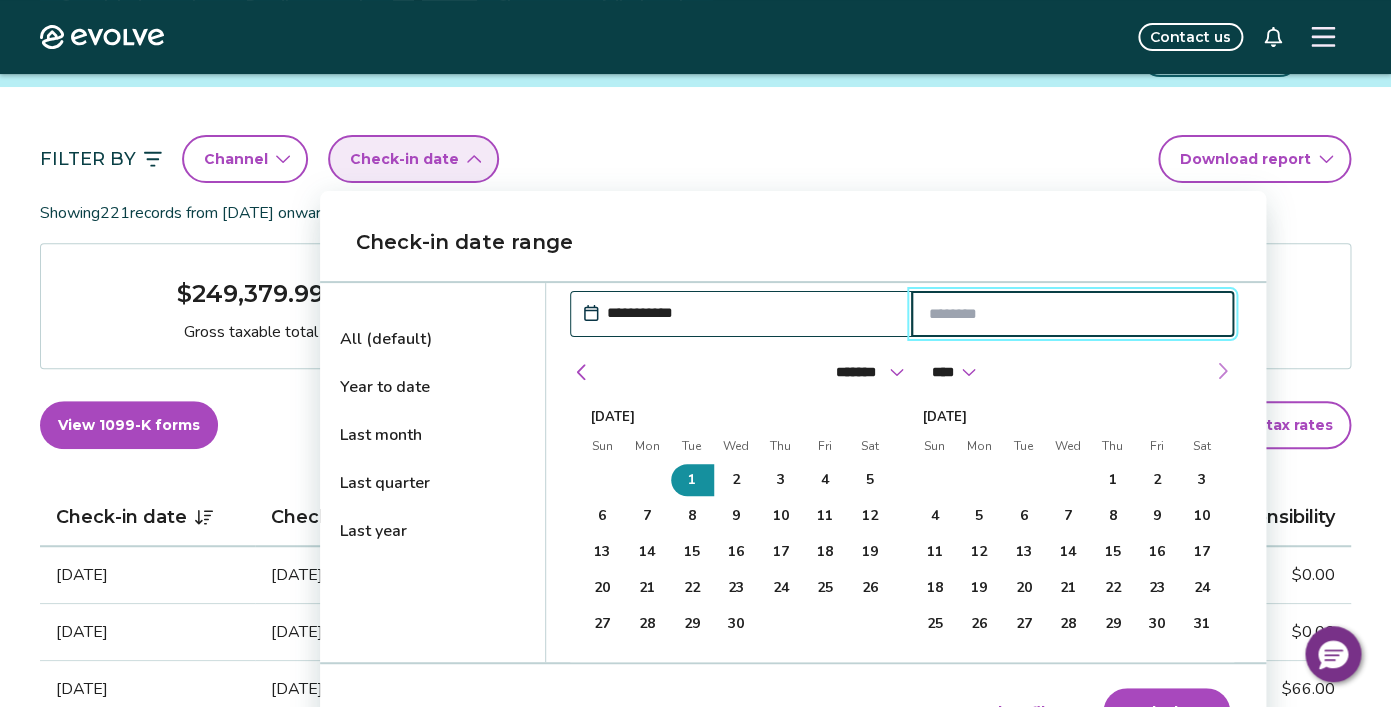 click at bounding box center (1222, 371) 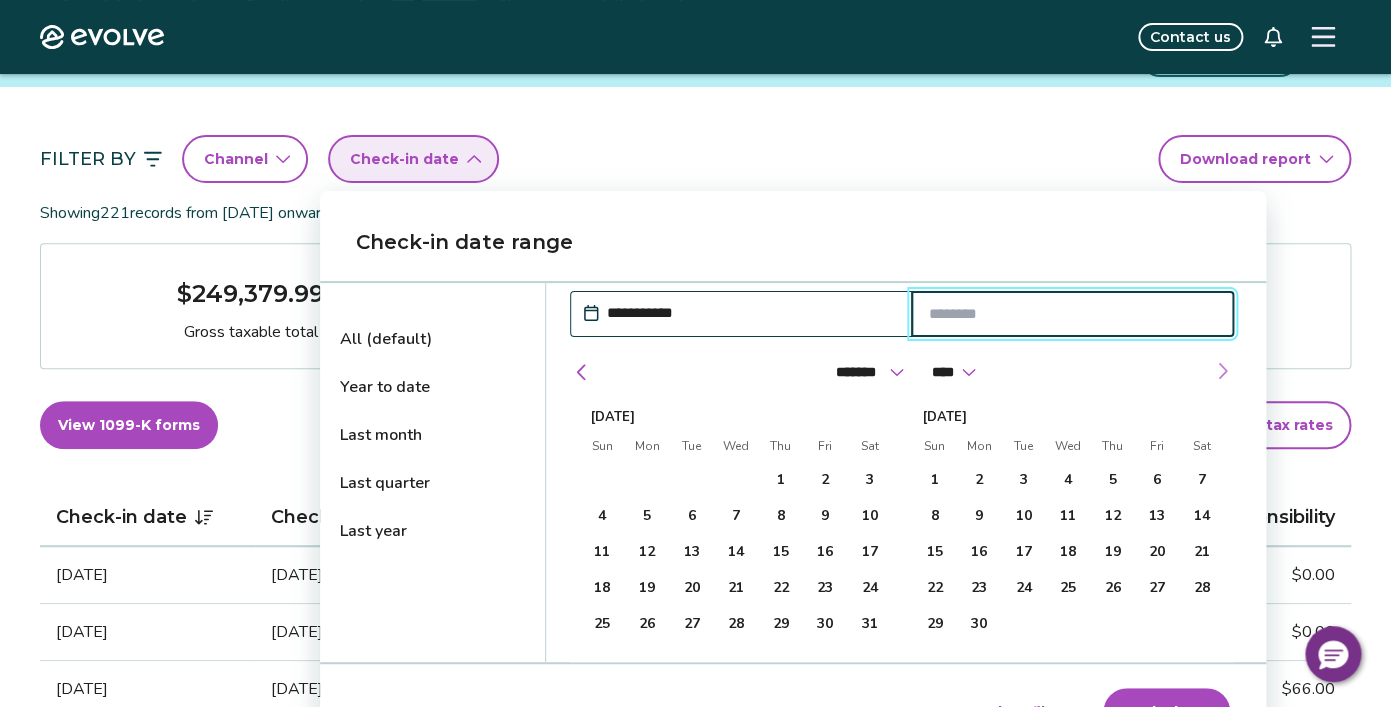 click at bounding box center (1222, 371) 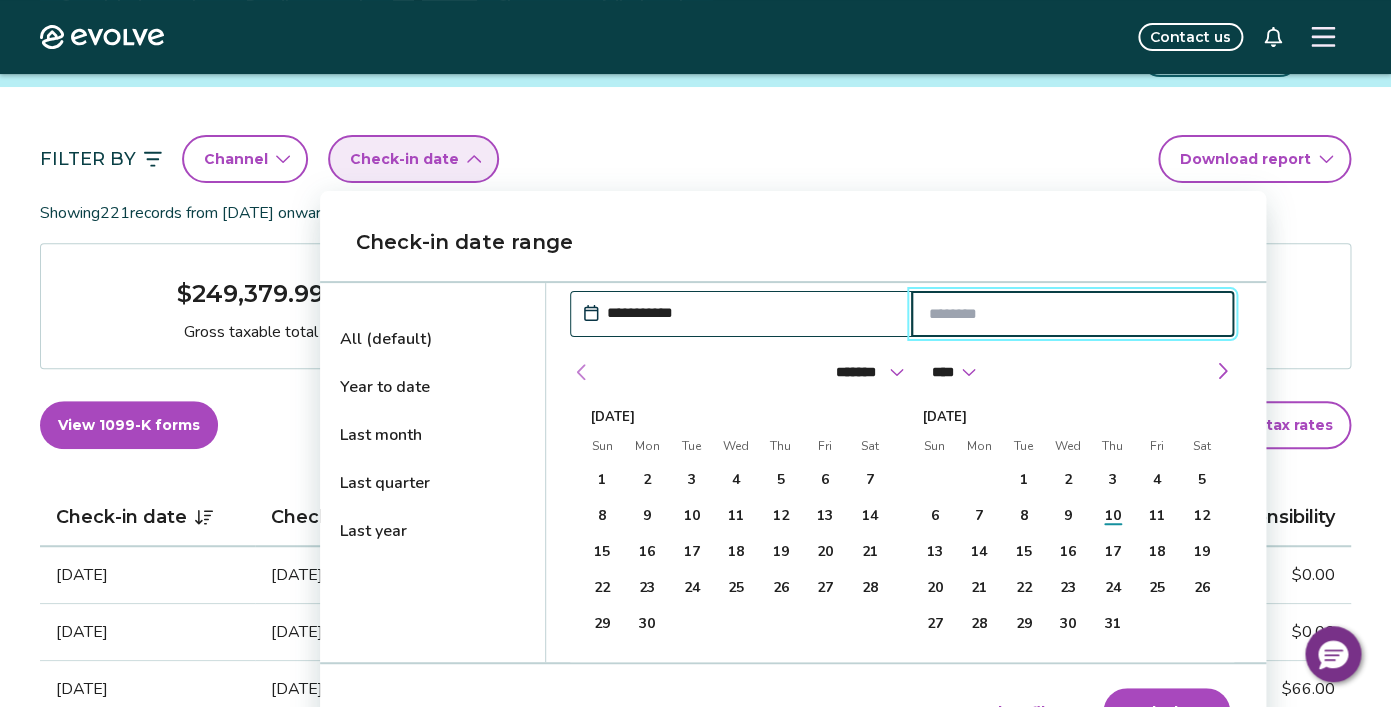 click at bounding box center (582, 372) 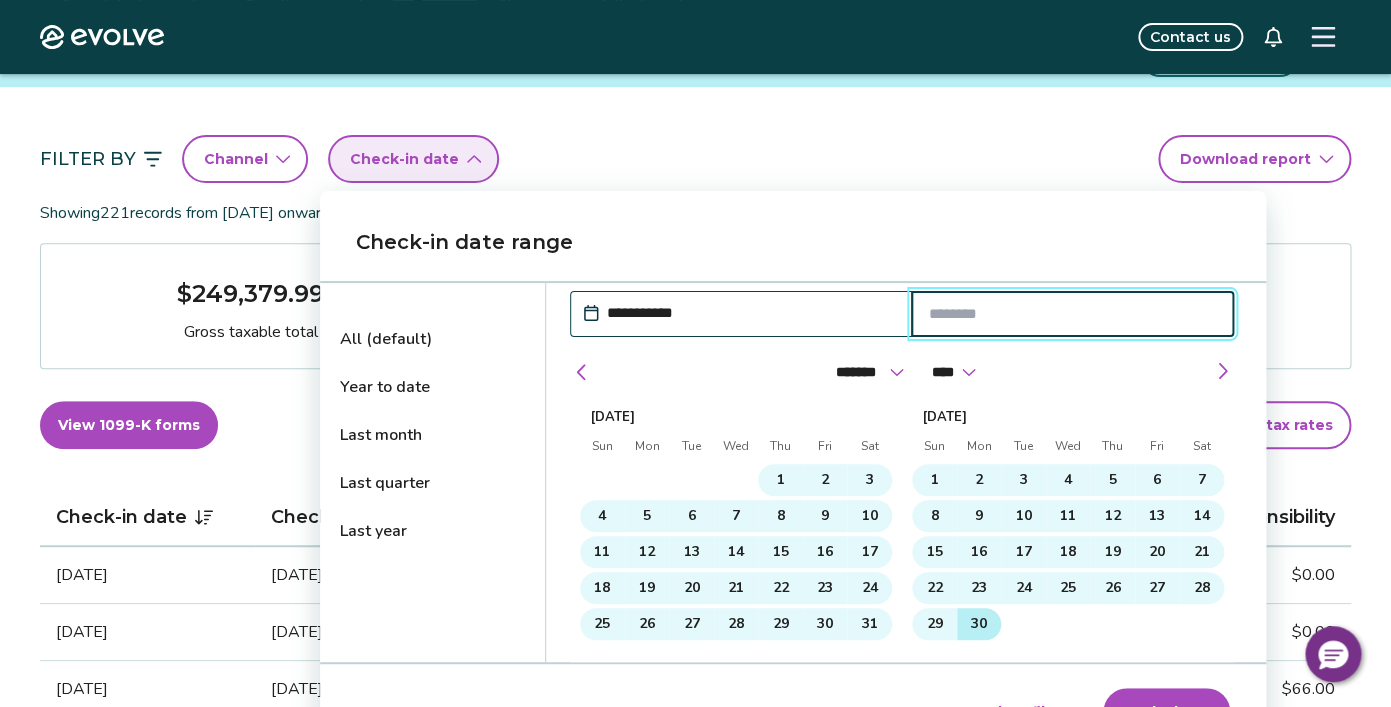 click on "30" at bounding box center (979, 624) 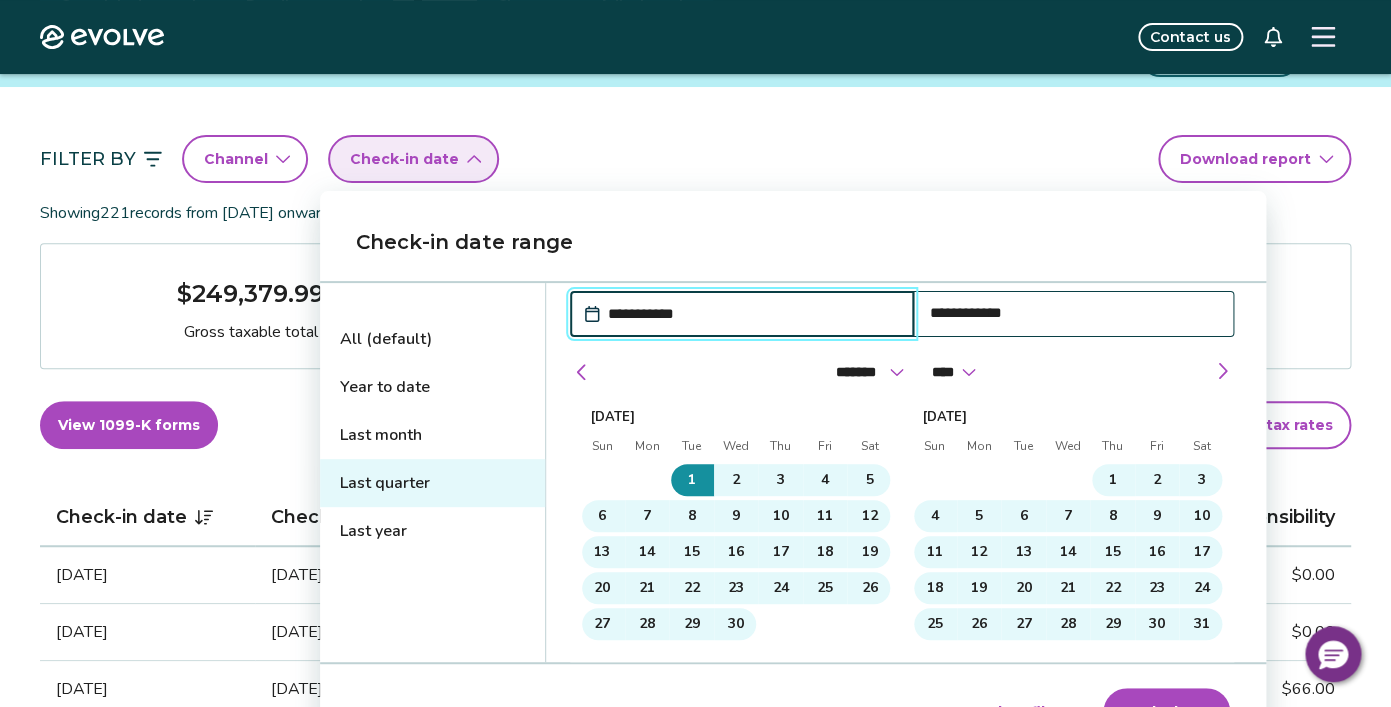 click on "Apply dates" at bounding box center [1166, 712] 